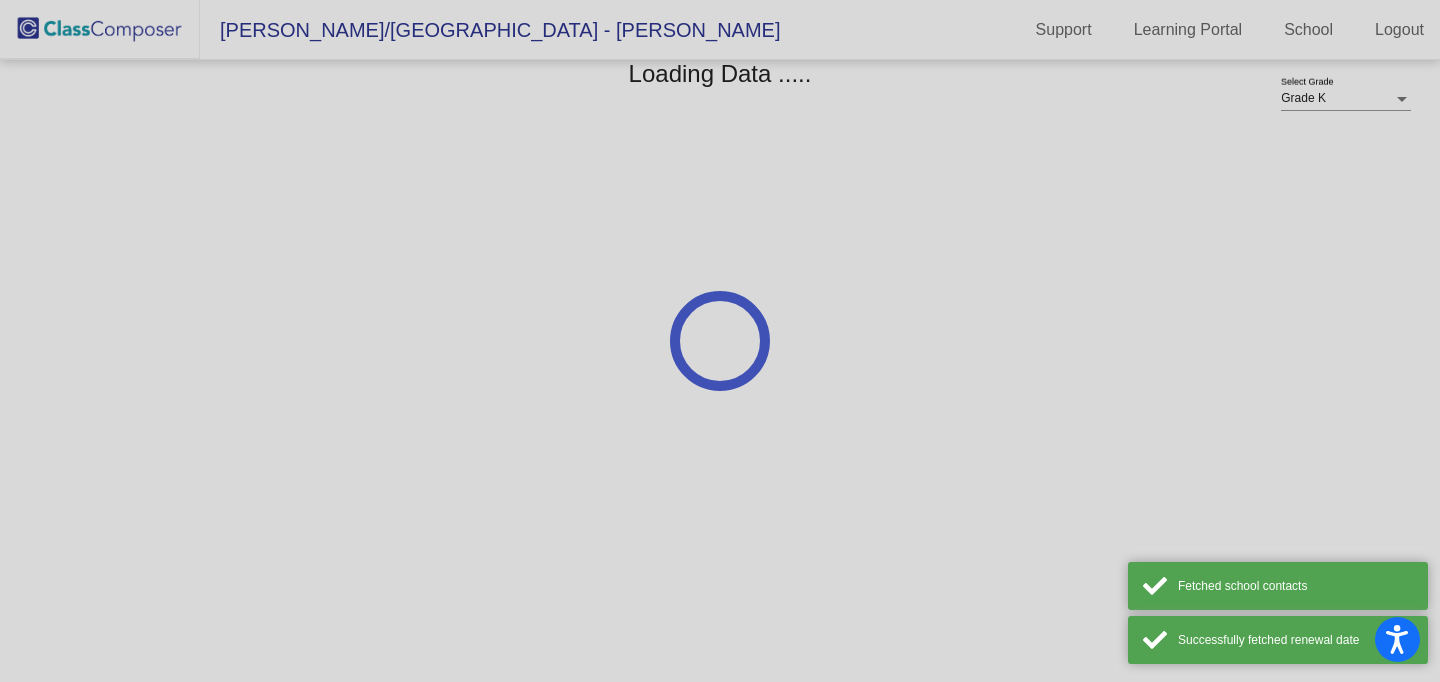 scroll, scrollTop: 0, scrollLeft: 0, axis: both 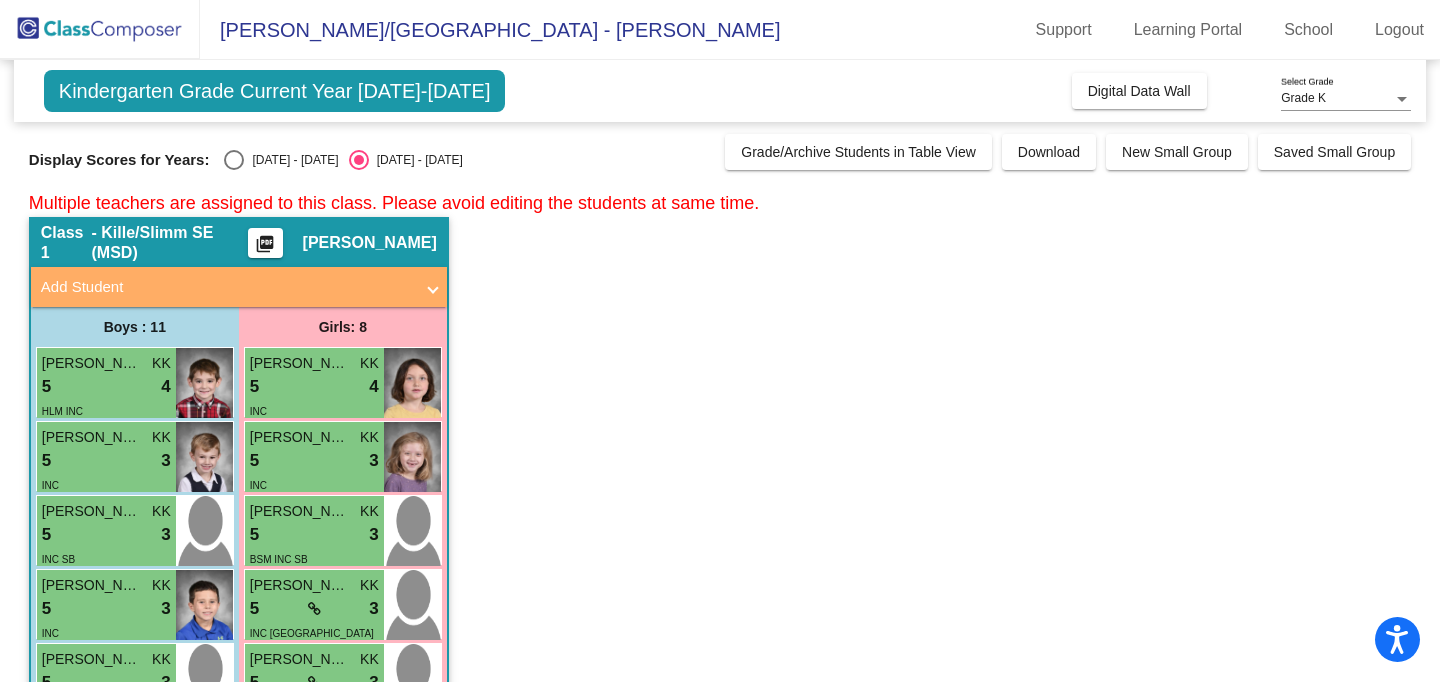 click on "Class 1   - Kille/Slimm SE (MSD)  picture_as_pdf [PERSON_NAME]  Add Student  First Name Last Name Student Id  (Recommended)   Boy   Girl   [DEMOGRAPHIC_DATA] Add Close  Boys : 11  [PERSON_NAME] KK 5 lock do_not_disturb_alt 4 HLM INC [PERSON_NAME] KK 5 lock do_not_disturb_alt 3 INC [PERSON_NAME] KK 5 lock do_not_disturb_alt 3 INC SB [PERSON_NAME] KK 5 lock do_not_disturb_alt 3 INC [PERSON_NAME] KK 5 lock do_not_disturb_alt 3 INC [PERSON_NAME] KK 2 lock do_not_disturb_alt 4 BSE INC [PERSON_NAME] KK 2 lock do_not_disturb_alt 3 IEP SPE INC [PERSON_NAME] [PERSON_NAME] 2 lock do_not_disturb_alt 3 BSM BSE IRS INC TN [PERSON_NAME] KK 5 lock do_not_disturb_alt 2 SPE INC TN [PERSON_NAME] KK 5 lock do_not_disturb_alt 2 IEP HLM BC INC [PERSON_NAME] KK 5 lock do_not_disturb_alt 2 IEP BC INC SB PRE Girls: 8 [PERSON_NAME] KK 5 lock do_not_disturb_alt 4 INC [PERSON_NAME] KK 5 lock do_not_disturb_alt 3 INC [PERSON_NAME] 5 lock do_not_disturb_alt 3 BSM INC [PERSON_NAME] [PERSON_NAME] 5 lock do_not_disturb_alt 3 INC TN [PERSON_NAME] KK 5 lock 3 KK" 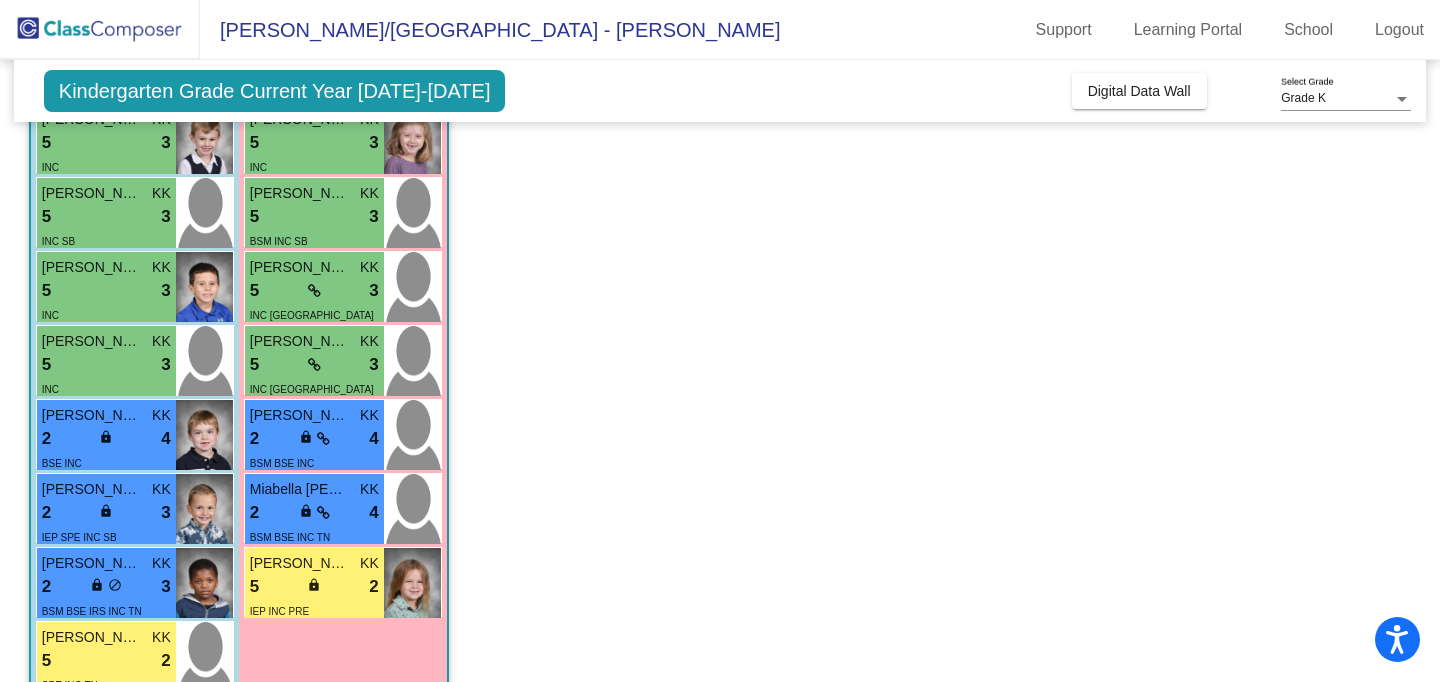 scroll, scrollTop: 320, scrollLeft: 0, axis: vertical 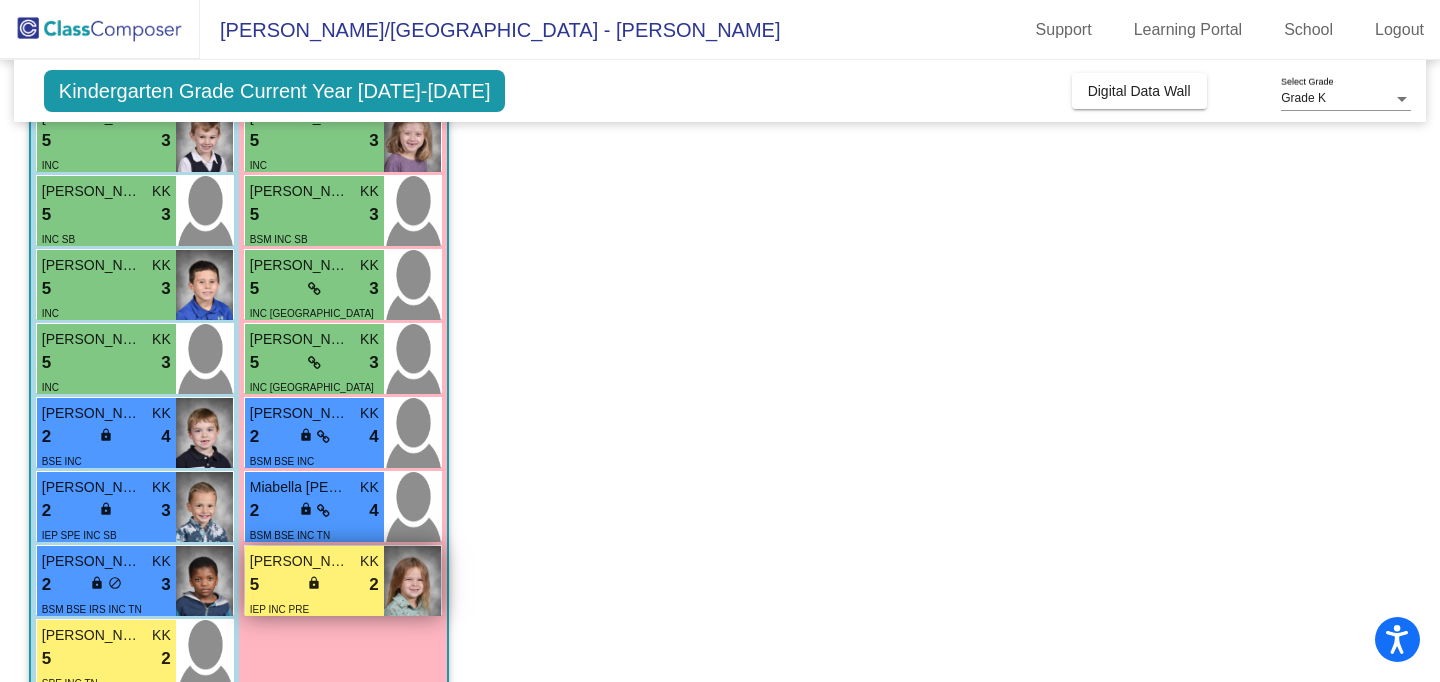 click on "lock" at bounding box center [314, 583] 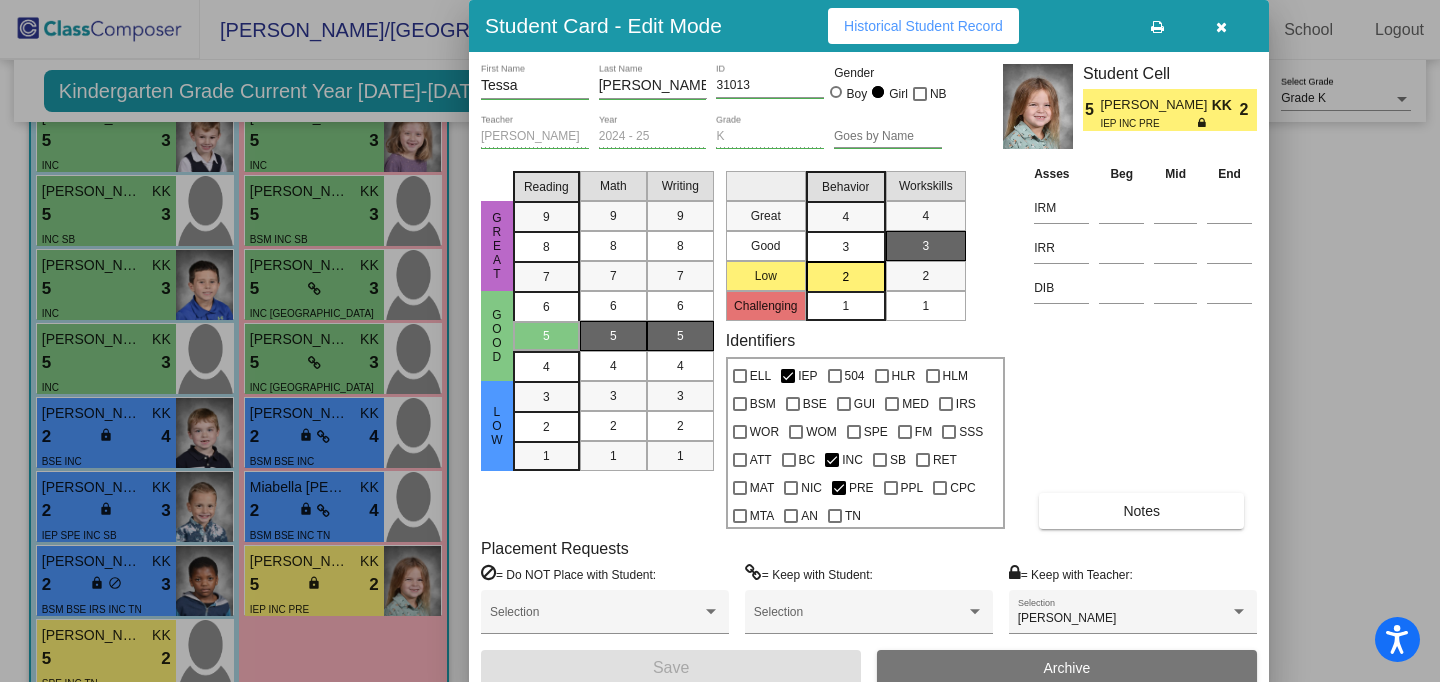 click at bounding box center [1221, 27] 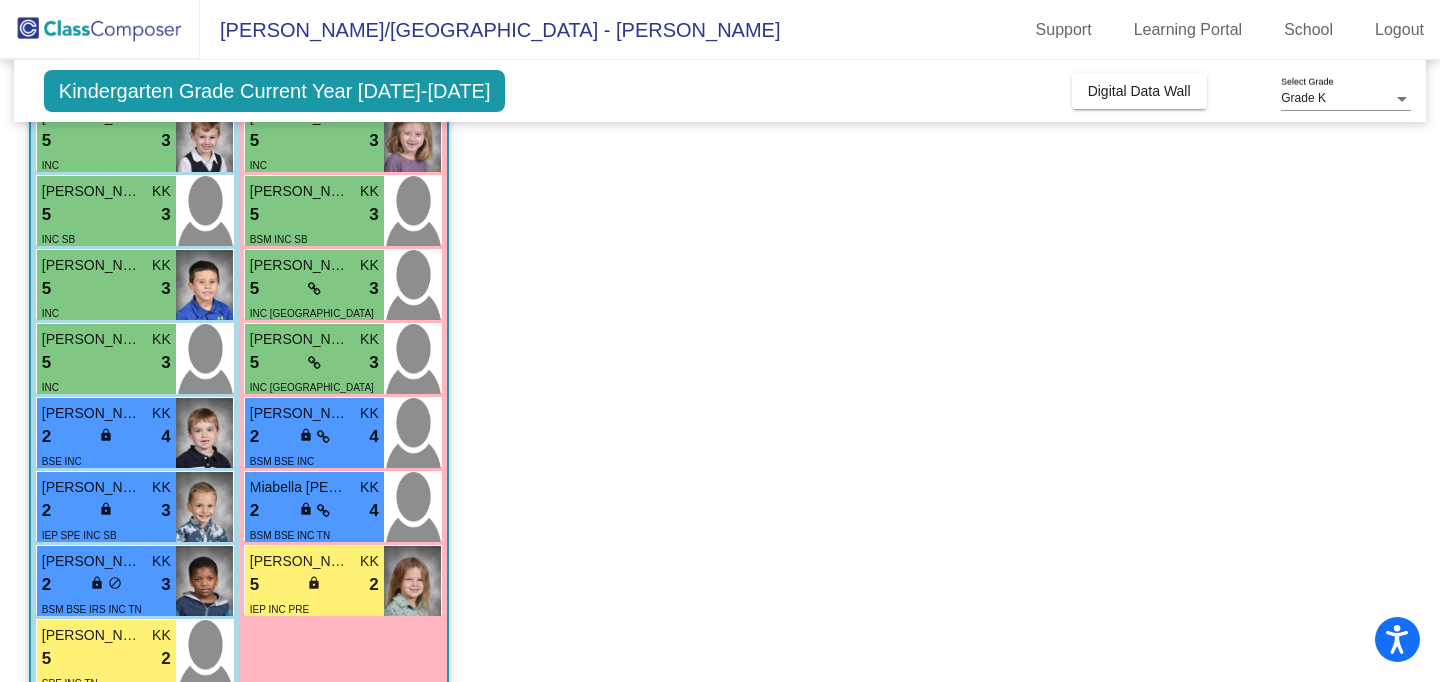 click on "Class 1   - Kille/Slimm SE (MSD)  picture_as_pdf [PERSON_NAME]  Add Student  First Name Last Name Student Id  (Recommended)   Boy   Girl   [DEMOGRAPHIC_DATA] Add Close  Boys : 11  [PERSON_NAME] KK 5 lock do_not_disturb_alt 4 HLM INC [PERSON_NAME] KK 5 lock do_not_disturb_alt 3 INC [PERSON_NAME] KK 5 lock do_not_disturb_alt 3 INC SB [PERSON_NAME] KK 5 lock do_not_disturb_alt 3 INC [PERSON_NAME] KK 5 lock do_not_disturb_alt 3 INC [PERSON_NAME] KK 2 lock do_not_disturb_alt 4 BSE INC [PERSON_NAME] KK 2 lock do_not_disturb_alt 3 IEP SPE INC [PERSON_NAME] [PERSON_NAME] 2 lock do_not_disturb_alt 3 BSM BSE IRS INC TN [PERSON_NAME] KK 5 lock do_not_disturb_alt 2 SPE INC TN [PERSON_NAME] KK 5 lock do_not_disturb_alt 2 IEP HLM BC INC [PERSON_NAME] KK 5 lock do_not_disturb_alt 2 IEP BC INC SB PRE Girls: 8 [PERSON_NAME] KK 5 lock do_not_disturb_alt 4 INC [PERSON_NAME] KK 5 lock do_not_disturb_alt 3 INC [PERSON_NAME] 5 lock do_not_disturb_alt 3 BSM INC [PERSON_NAME] [PERSON_NAME] 5 lock do_not_disturb_alt 3 INC TN [PERSON_NAME] KK 5 lock 3 KK" 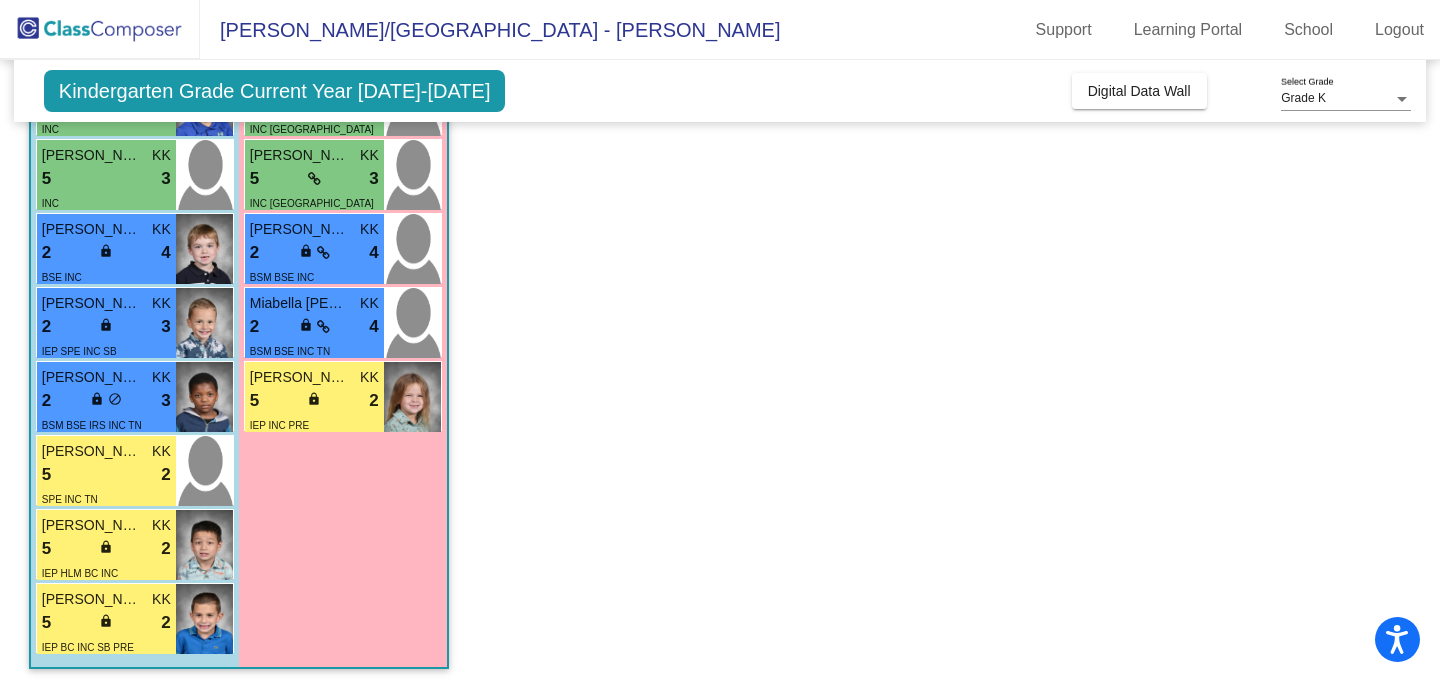 scroll, scrollTop: 511, scrollLeft: 0, axis: vertical 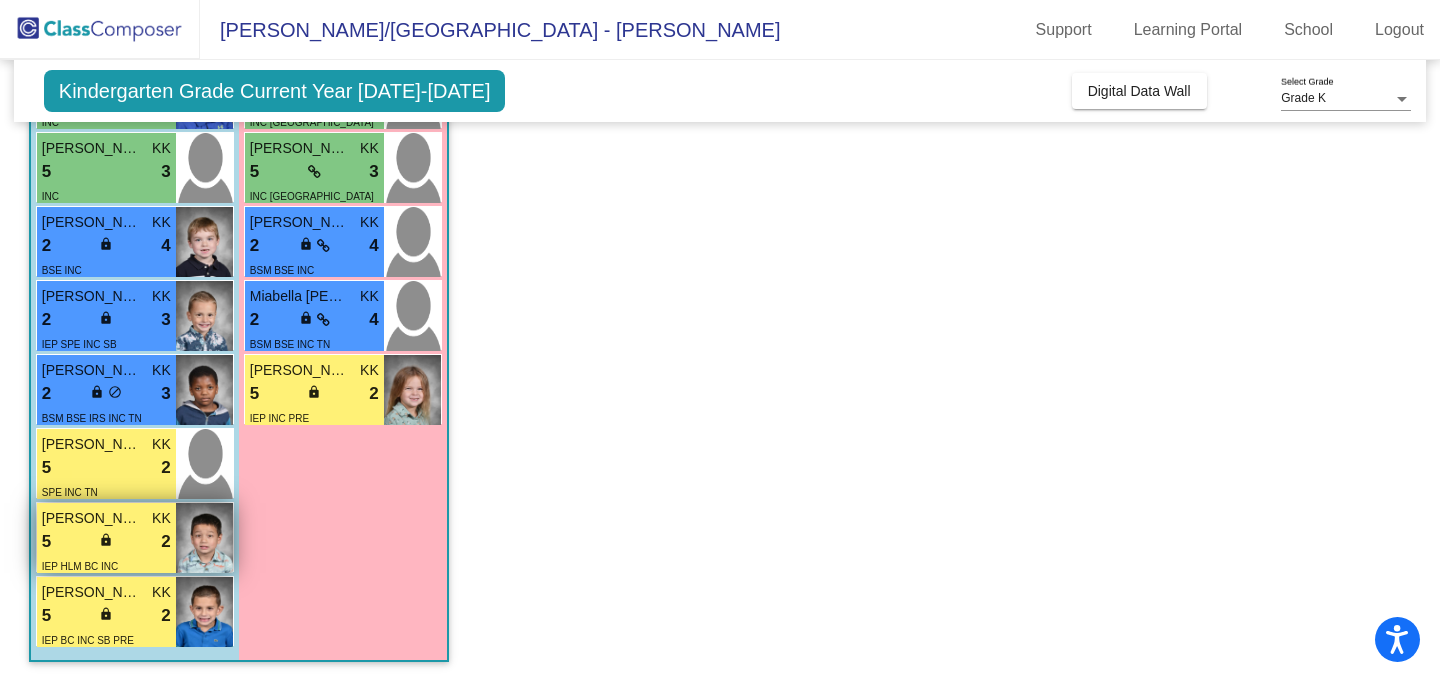 click on "5 lock do_not_disturb_alt 2" at bounding box center [106, 542] 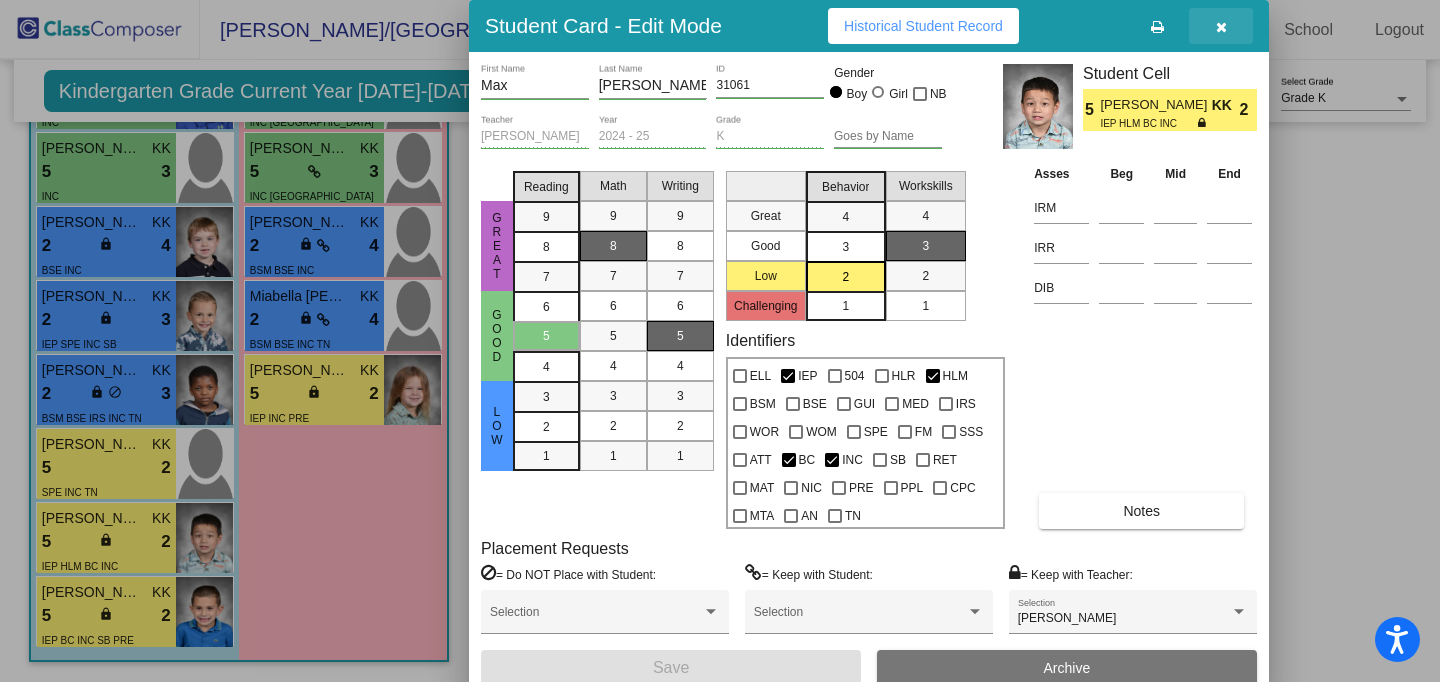 click at bounding box center [1221, 27] 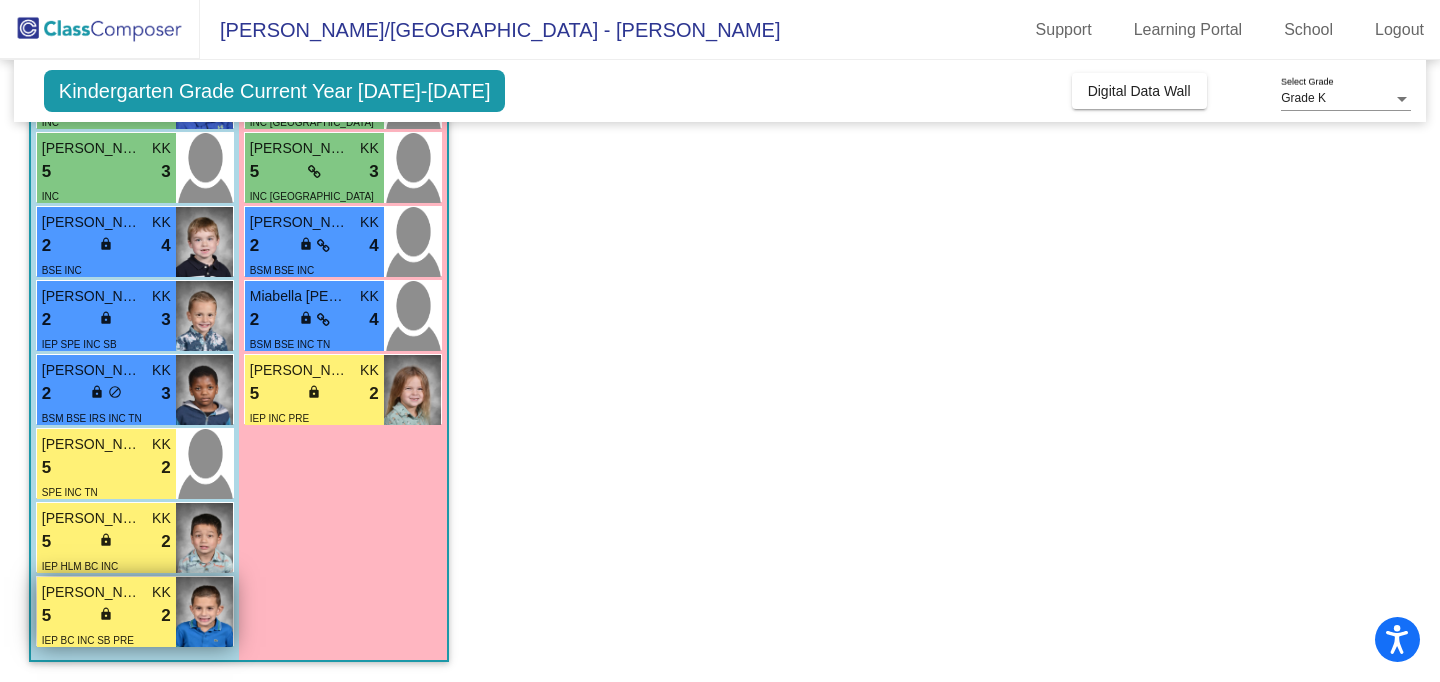 click on "5 lock do_not_disturb_alt 2" at bounding box center [106, 616] 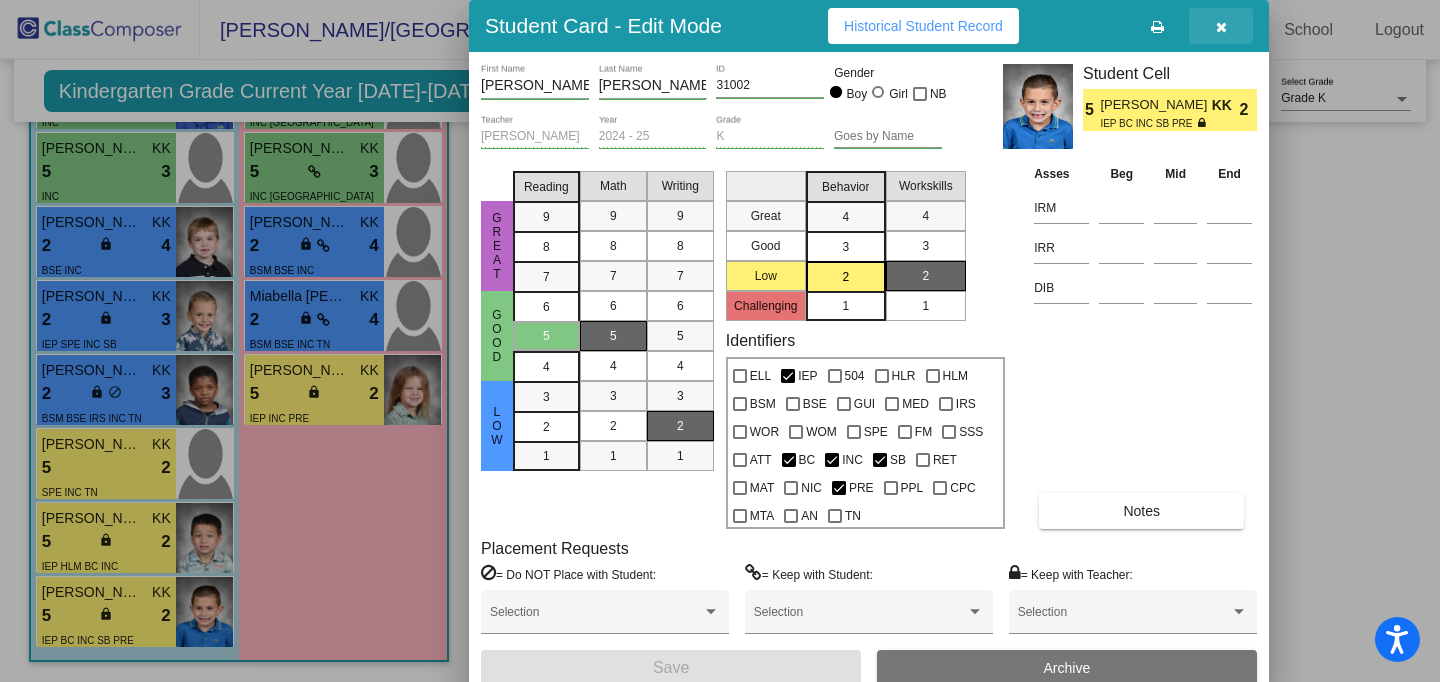 click at bounding box center (1221, 27) 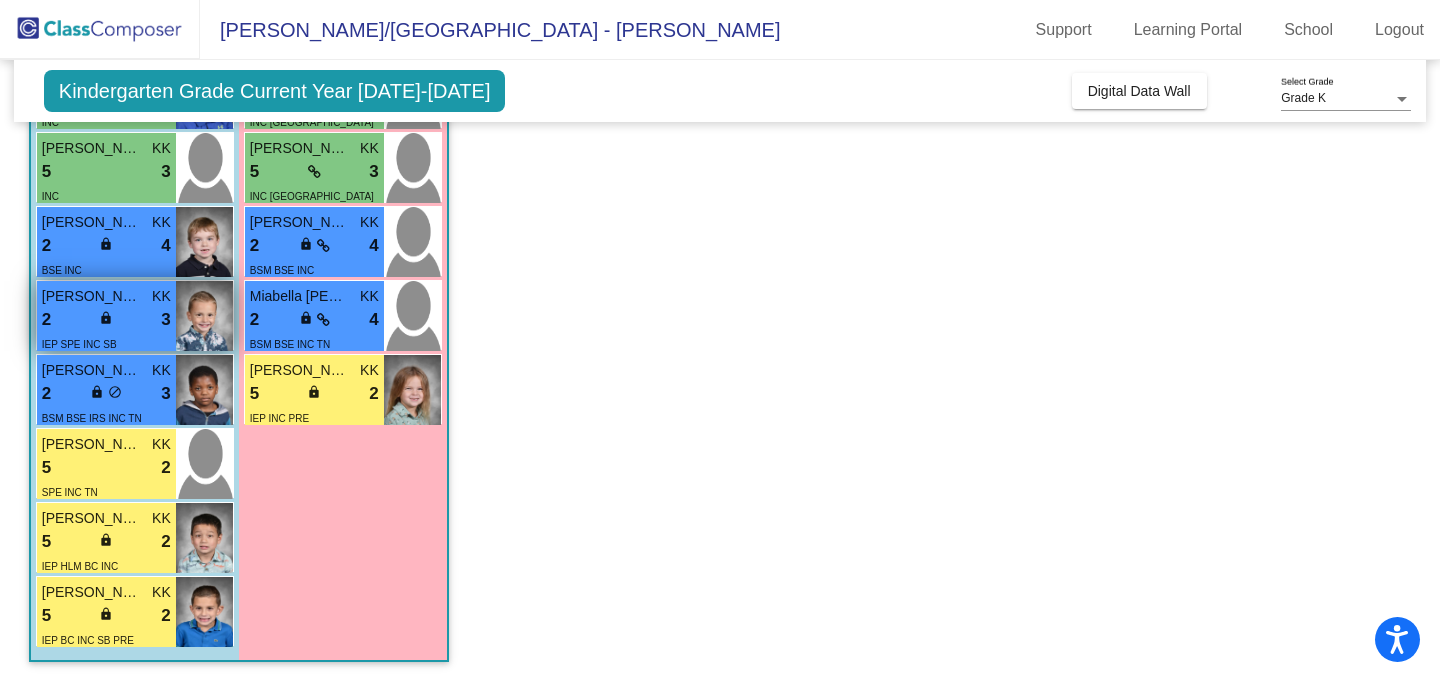 click on "2 lock do_not_disturb_alt 3" at bounding box center (106, 320) 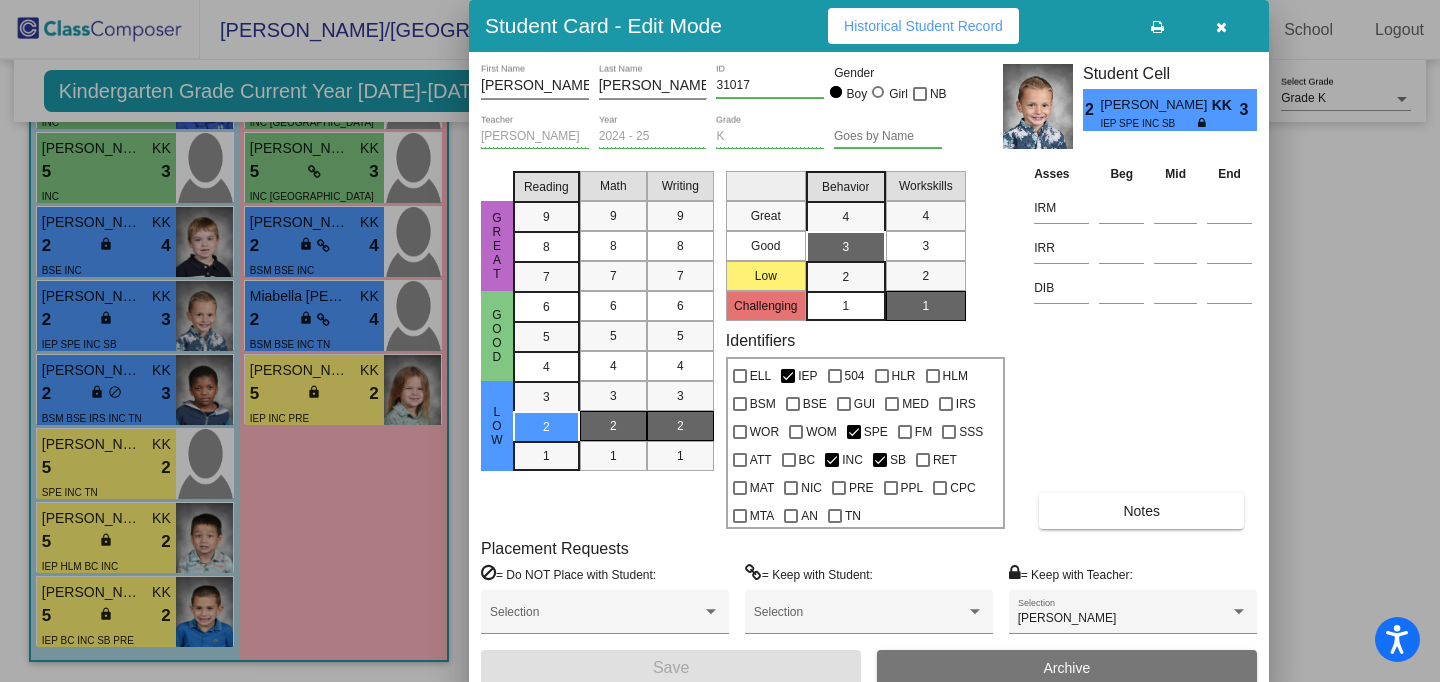 click at bounding box center (1221, 27) 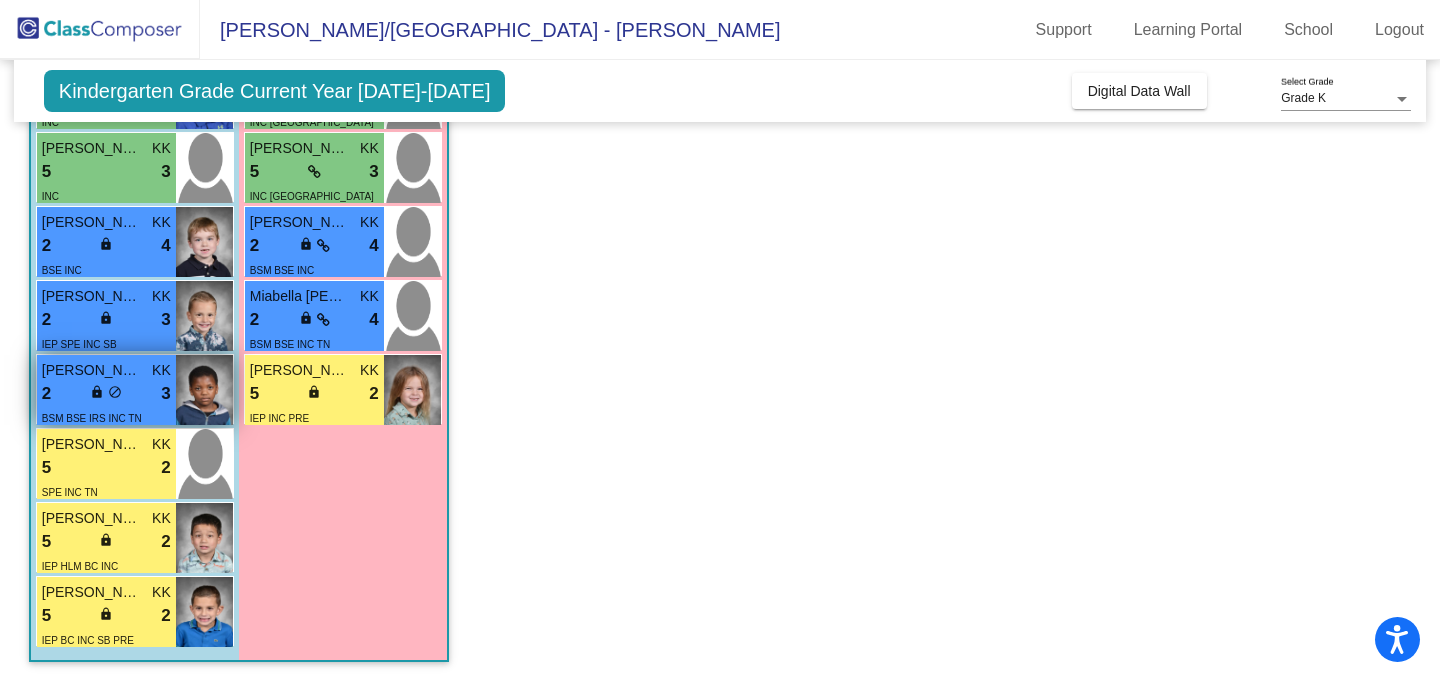 click on "2 lock do_not_disturb_alt 3" at bounding box center [106, 394] 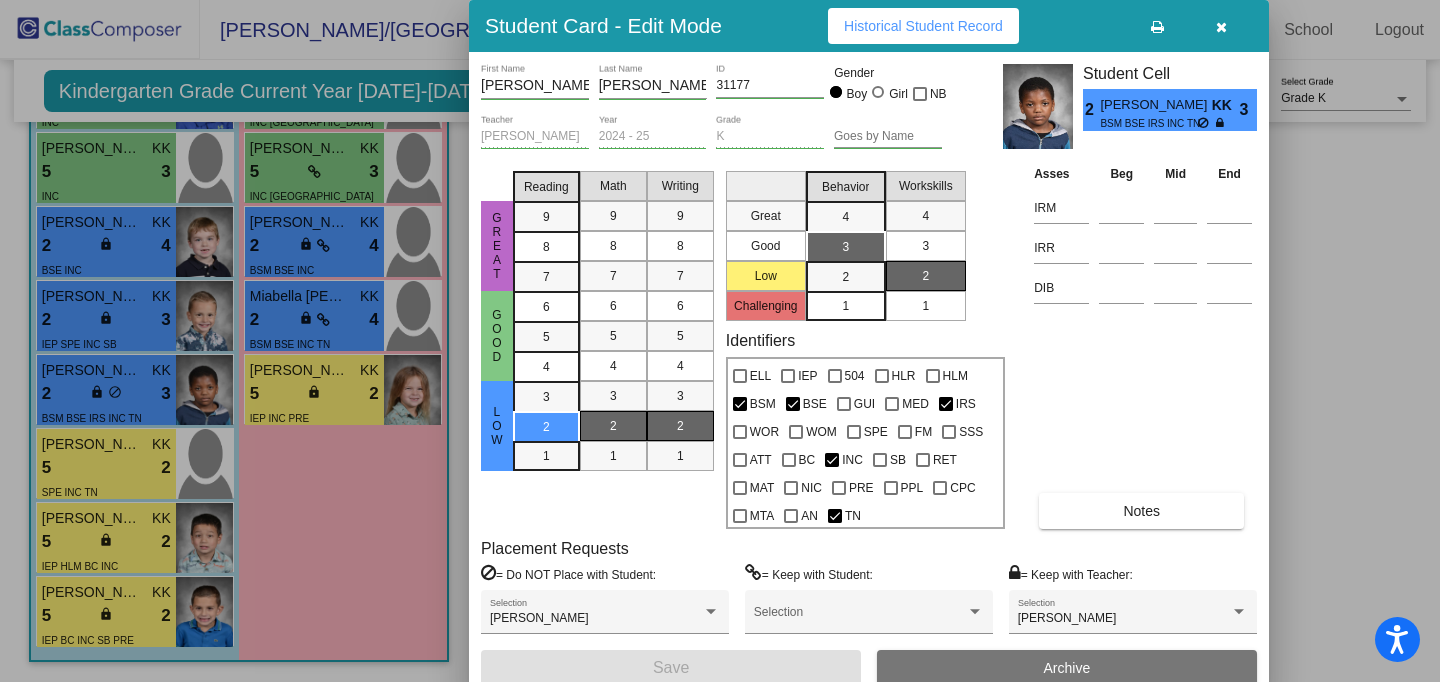 click at bounding box center [1221, 27] 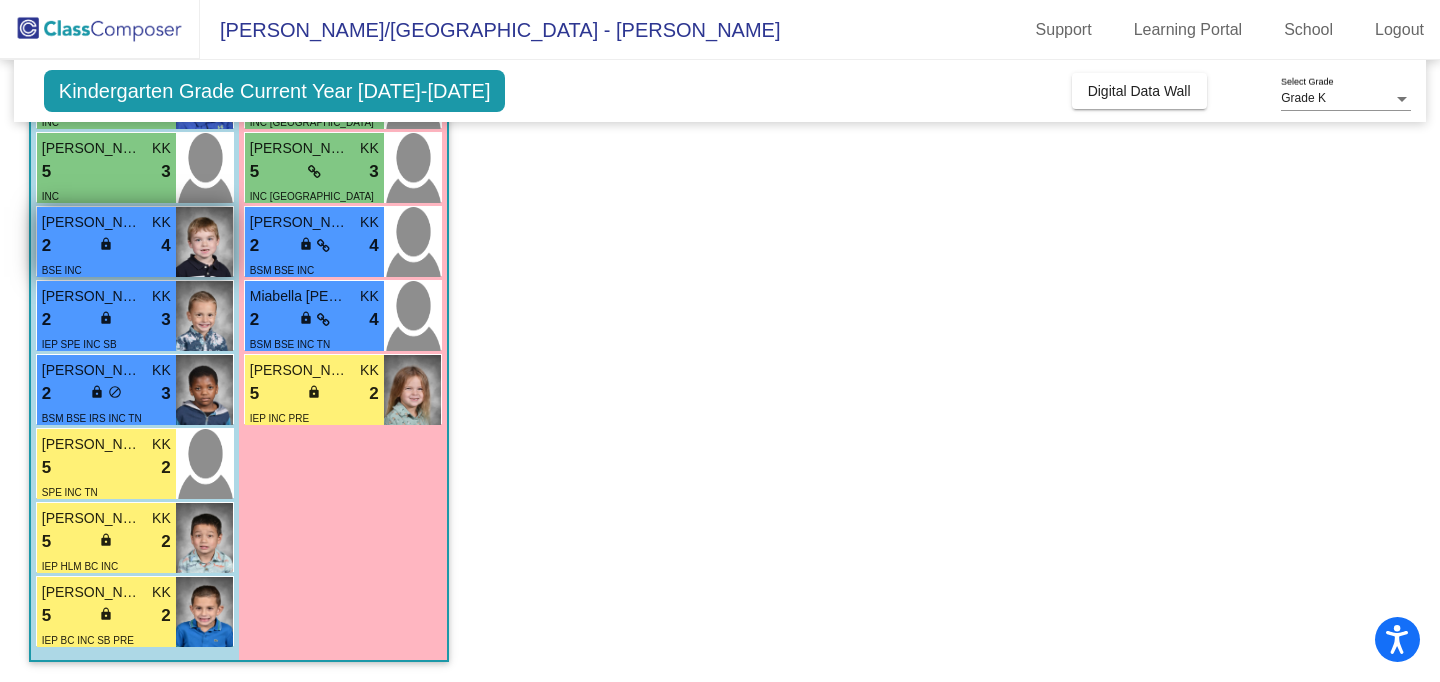 click on "2 lock do_not_disturb_alt 4" at bounding box center [106, 246] 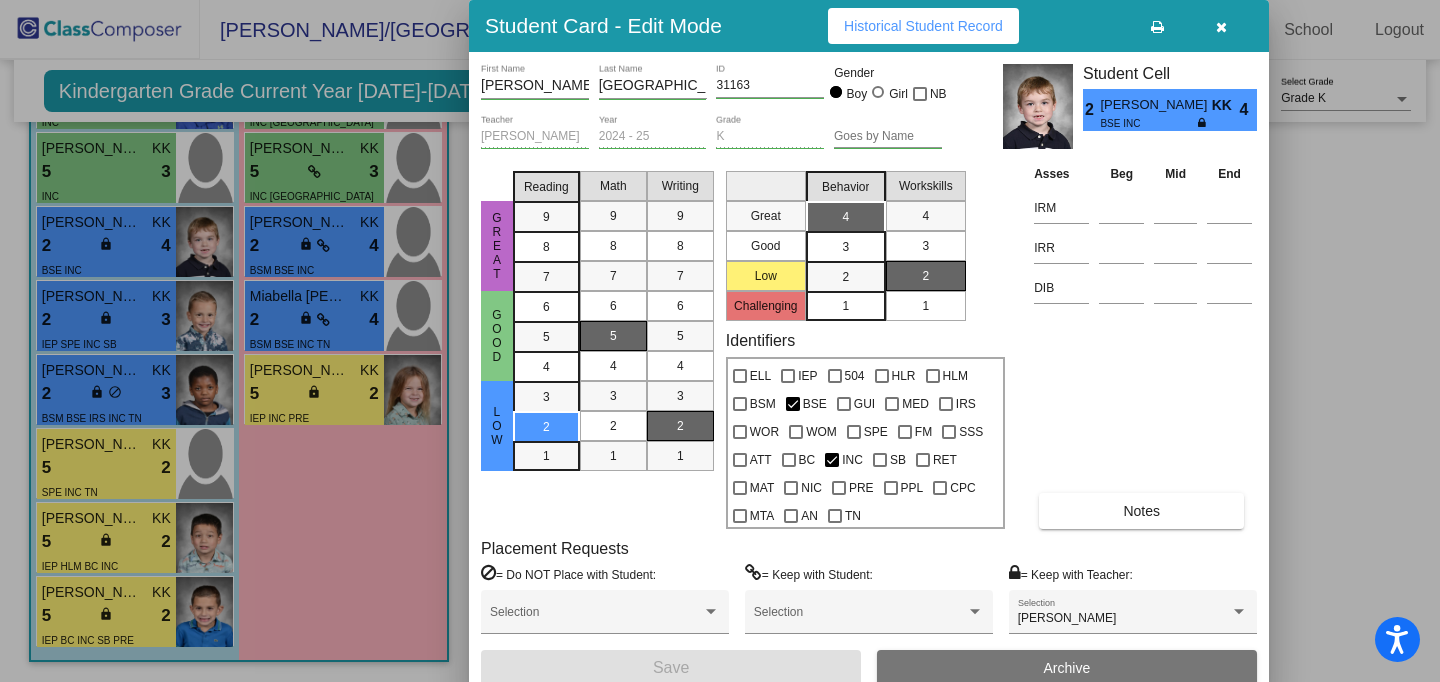 click at bounding box center [1221, 27] 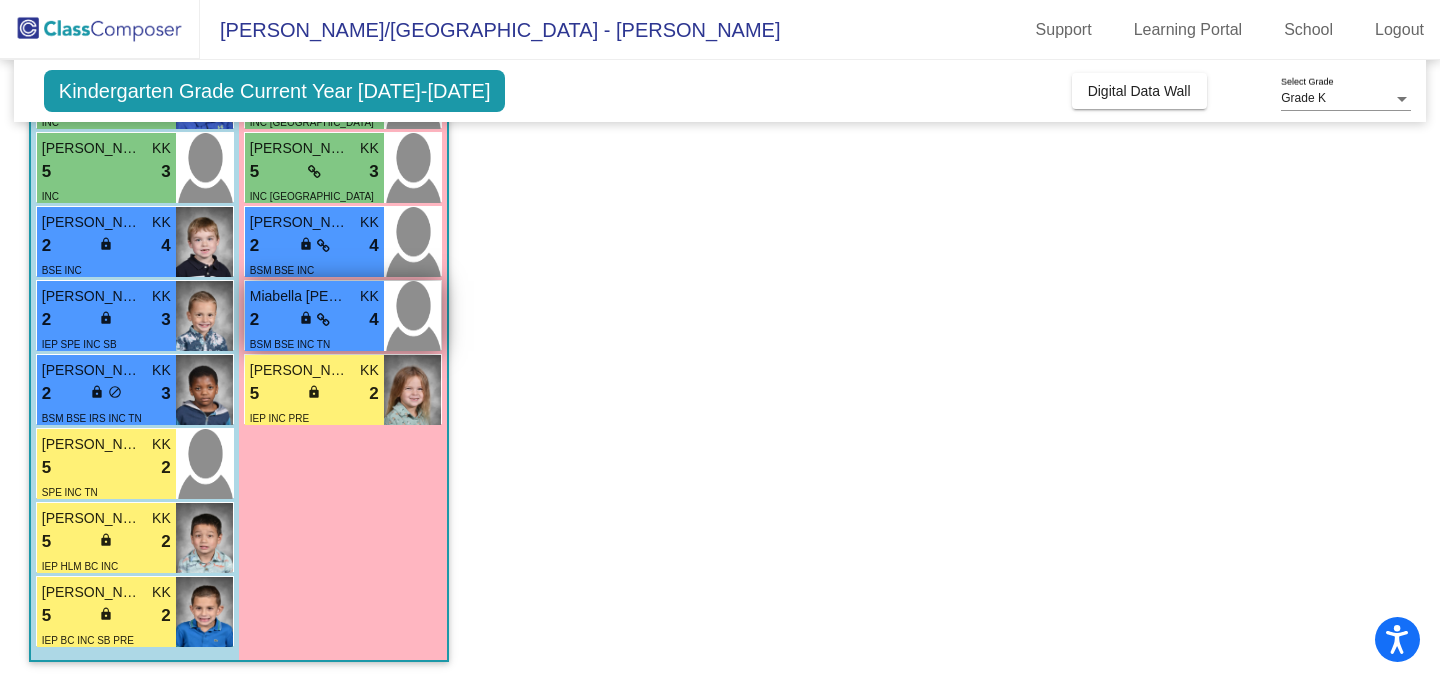 click on "Miabella [PERSON_NAME]" at bounding box center [300, 296] 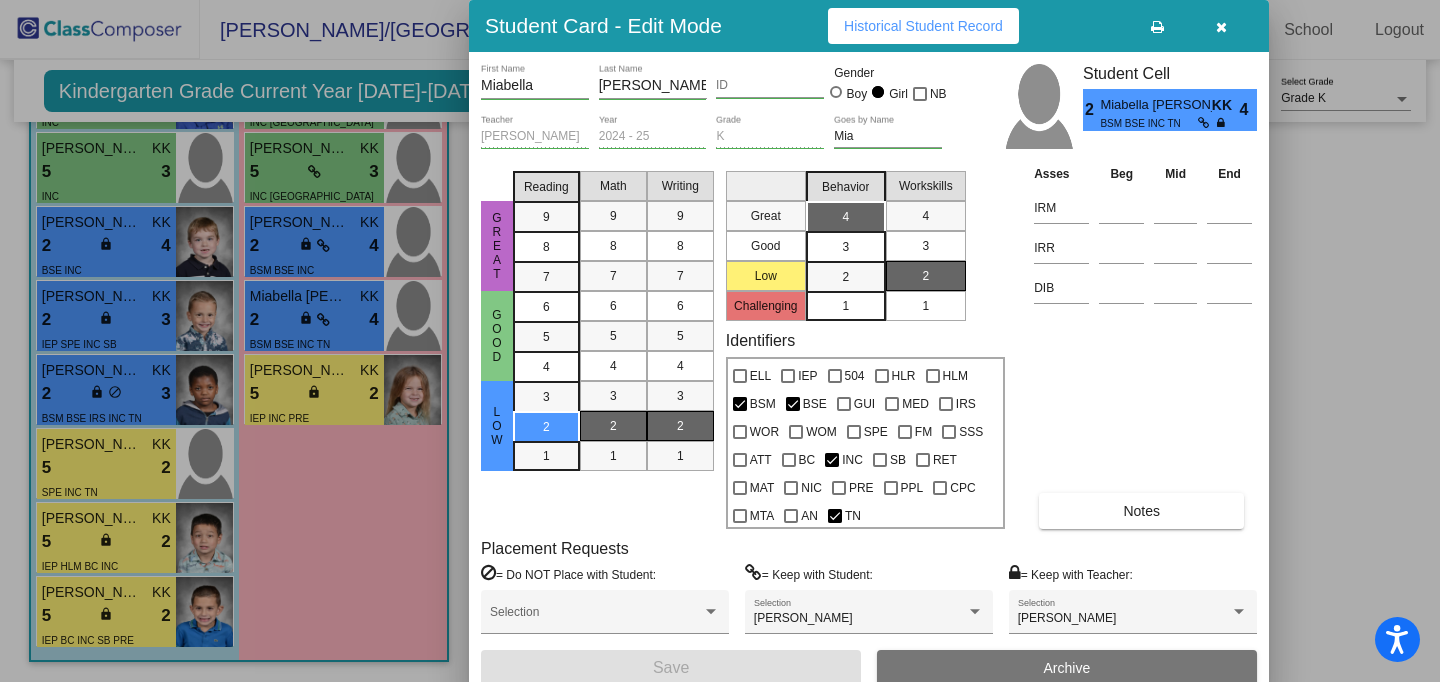 click at bounding box center (1221, 27) 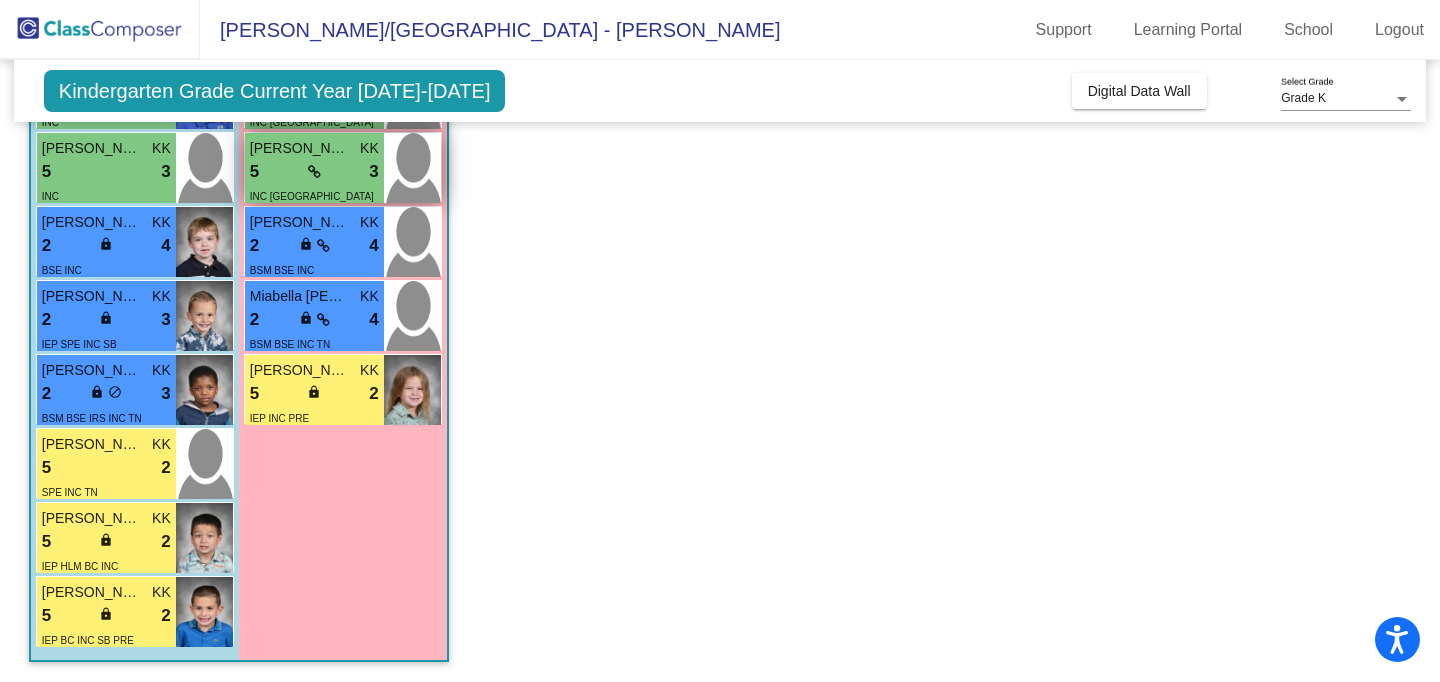 click on "5 lock do_not_disturb_alt 3" at bounding box center (314, 172) 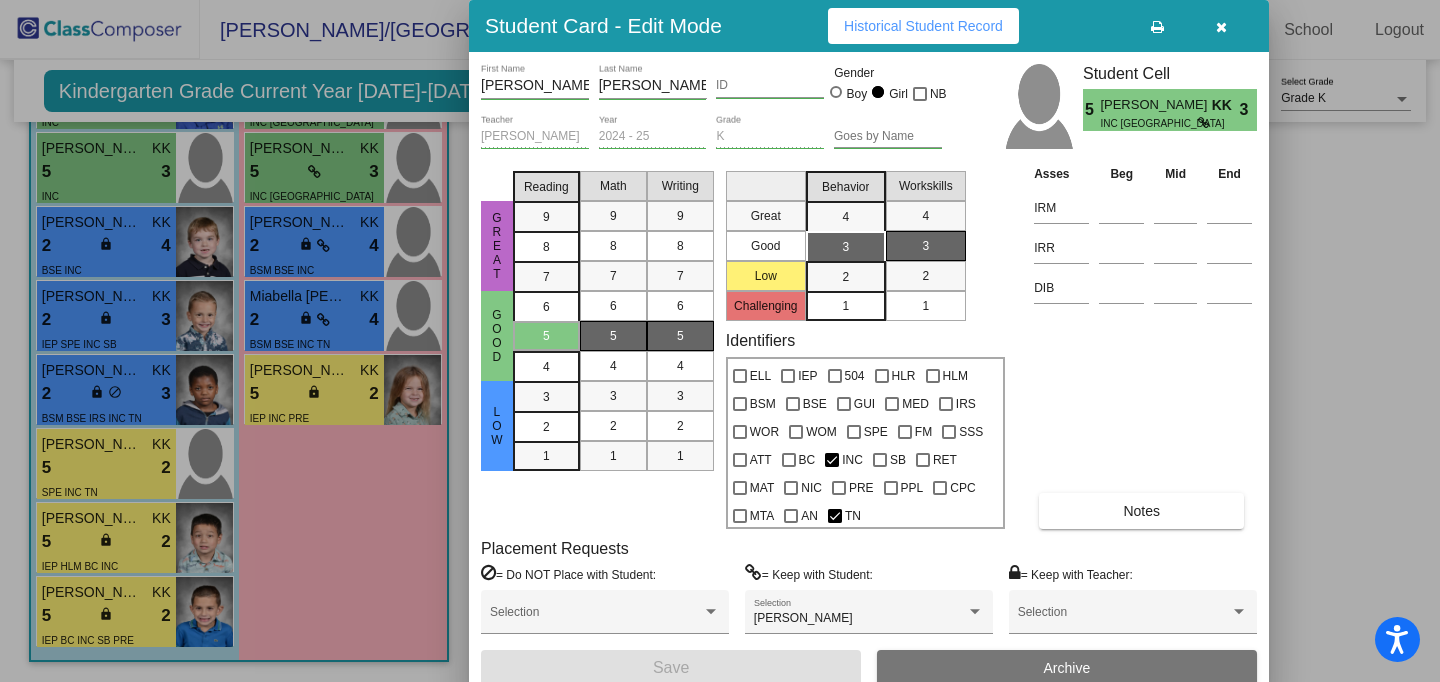 click at bounding box center (1221, 27) 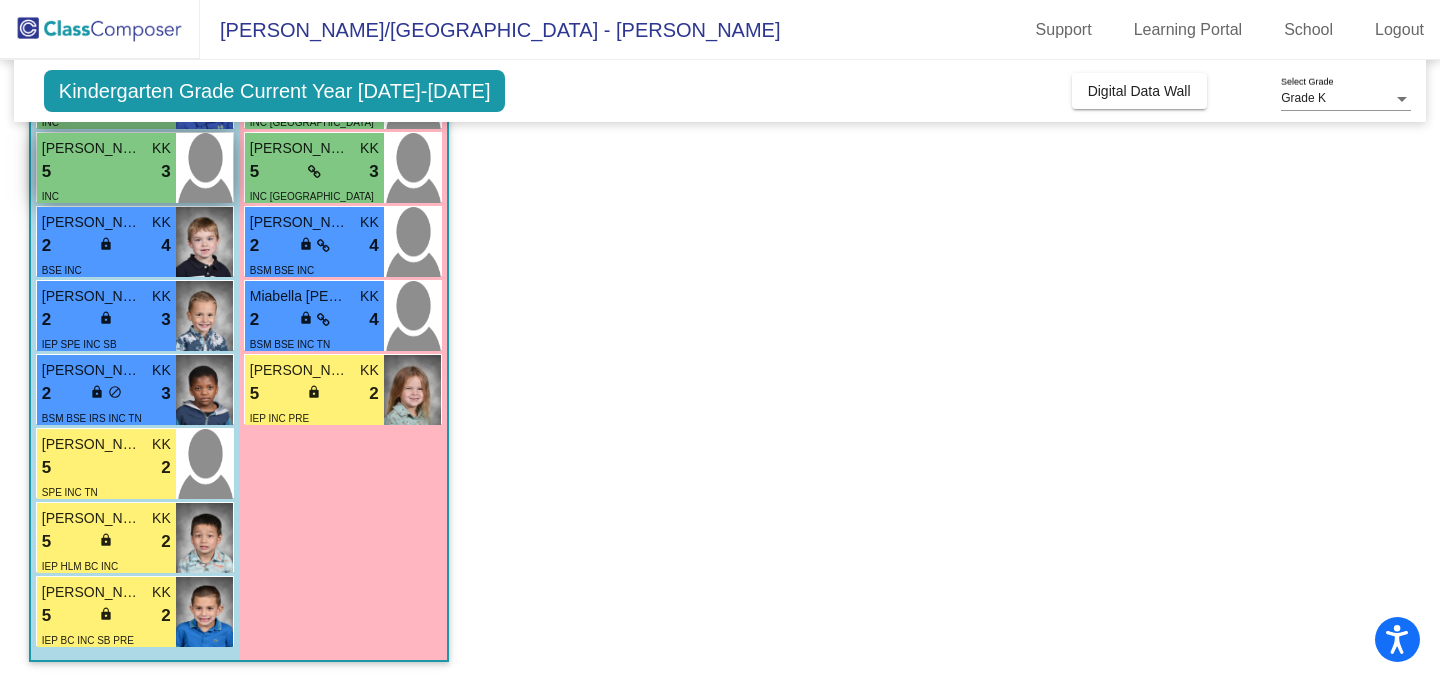 click on "5 lock do_not_disturb_alt 3" at bounding box center (106, 172) 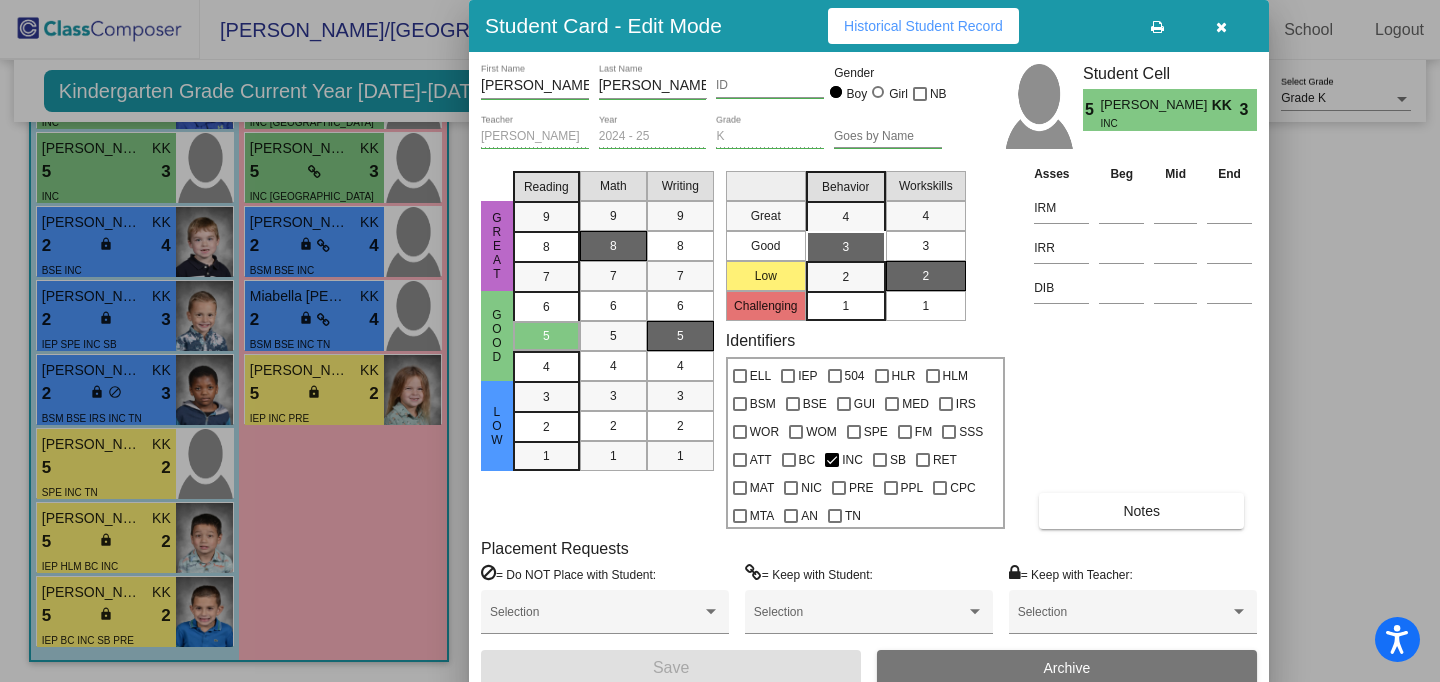 click at bounding box center (1221, 27) 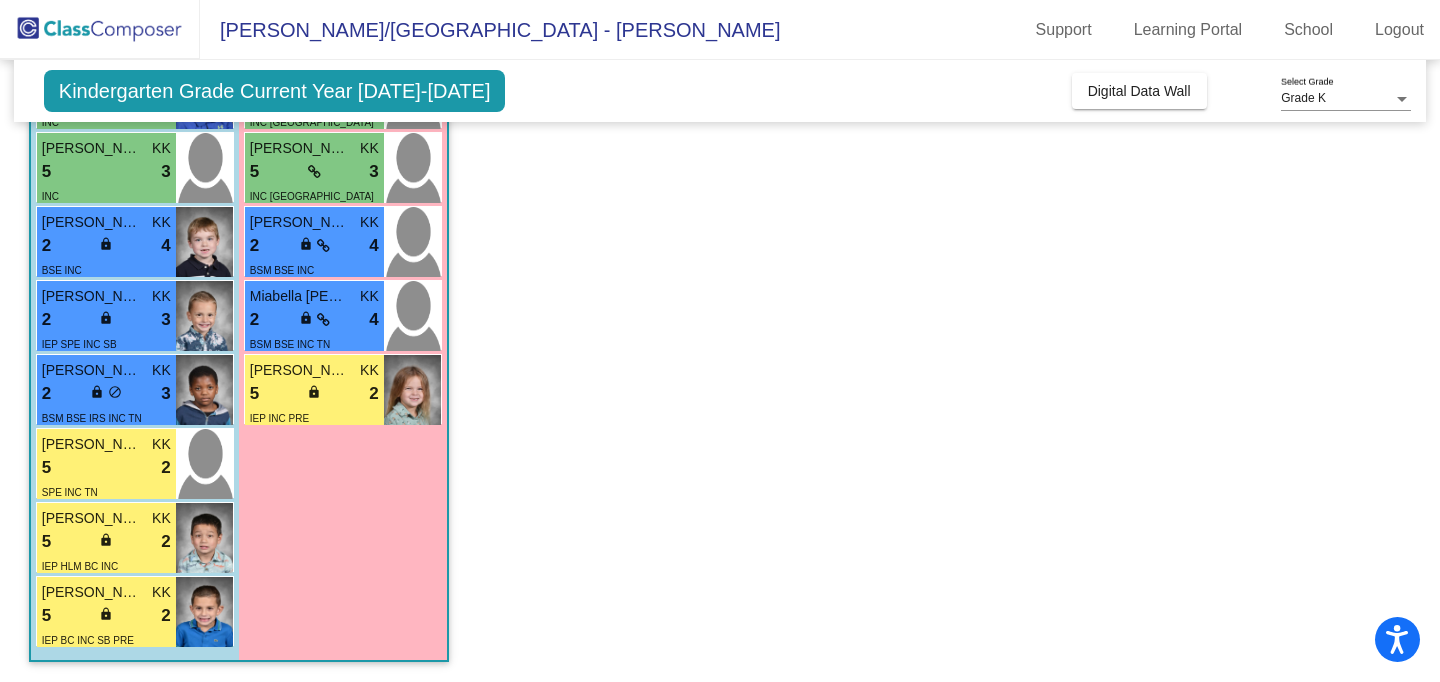 click on "Class 1   - Kille/Slimm SE (MSD)  picture_as_pdf [PERSON_NAME]  Add Student  First Name Last Name Student Id  (Recommended)   Boy   Girl   [DEMOGRAPHIC_DATA] Add Close  Boys : 11  [PERSON_NAME] KK 5 lock do_not_disturb_alt 4 HLM INC [PERSON_NAME] KK 5 lock do_not_disturb_alt 3 INC [PERSON_NAME] KK 5 lock do_not_disturb_alt 3 INC SB [PERSON_NAME] KK 5 lock do_not_disturb_alt 3 INC [PERSON_NAME] KK 5 lock do_not_disturb_alt 3 INC [PERSON_NAME] KK 2 lock do_not_disturb_alt 4 BSE INC [PERSON_NAME] KK 2 lock do_not_disturb_alt 3 IEP SPE INC [PERSON_NAME] [PERSON_NAME] 2 lock do_not_disturb_alt 3 BSM BSE IRS INC TN [PERSON_NAME] KK 5 lock do_not_disturb_alt 2 SPE INC TN [PERSON_NAME] KK 5 lock do_not_disturb_alt 2 IEP HLM BC INC [PERSON_NAME] KK 5 lock do_not_disturb_alt 2 IEP BC INC SB PRE Girls: 8 [PERSON_NAME] KK 5 lock do_not_disturb_alt 4 INC [PERSON_NAME] KK 5 lock do_not_disturb_alt 3 INC [PERSON_NAME] 5 lock do_not_disturb_alt 3 BSM INC [PERSON_NAME] [PERSON_NAME] 5 lock do_not_disturb_alt 3 INC TN [PERSON_NAME] KK 5 lock 3 KK" 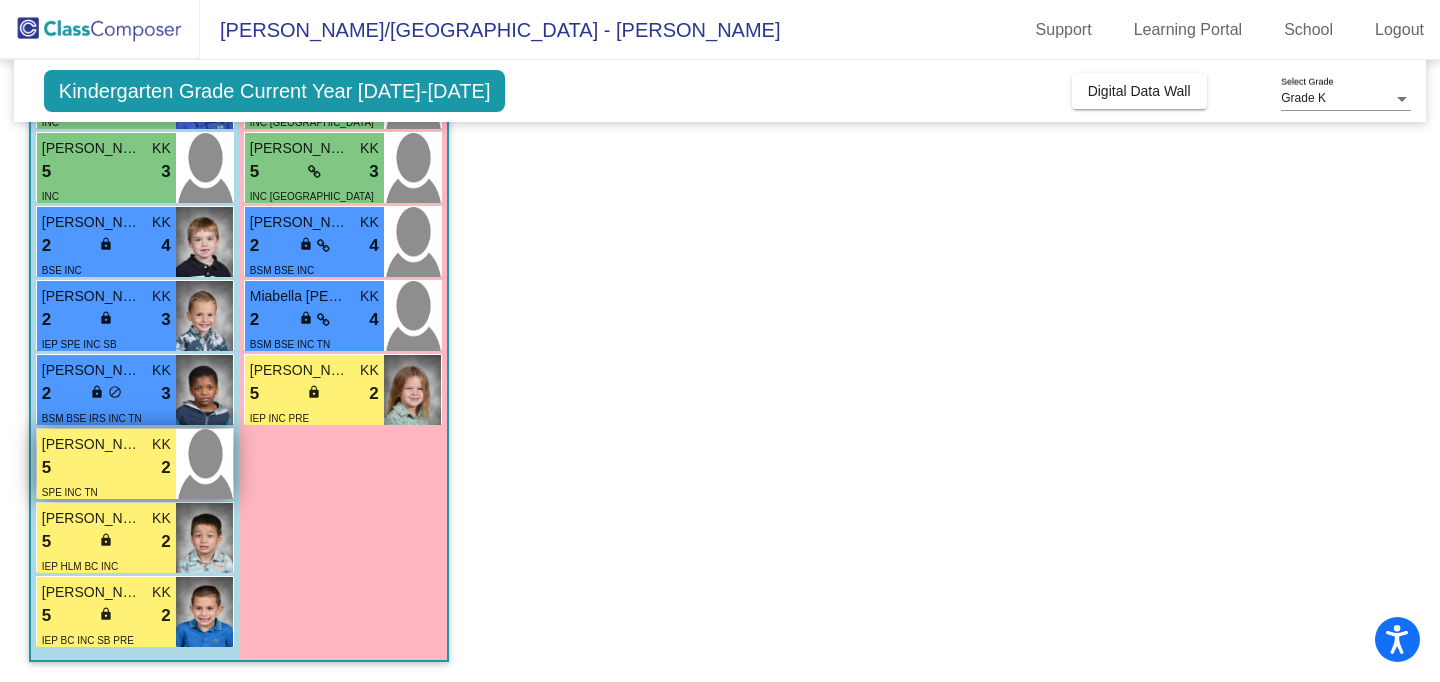 click on "SPE INC TN" at bounding box center (106, 491) 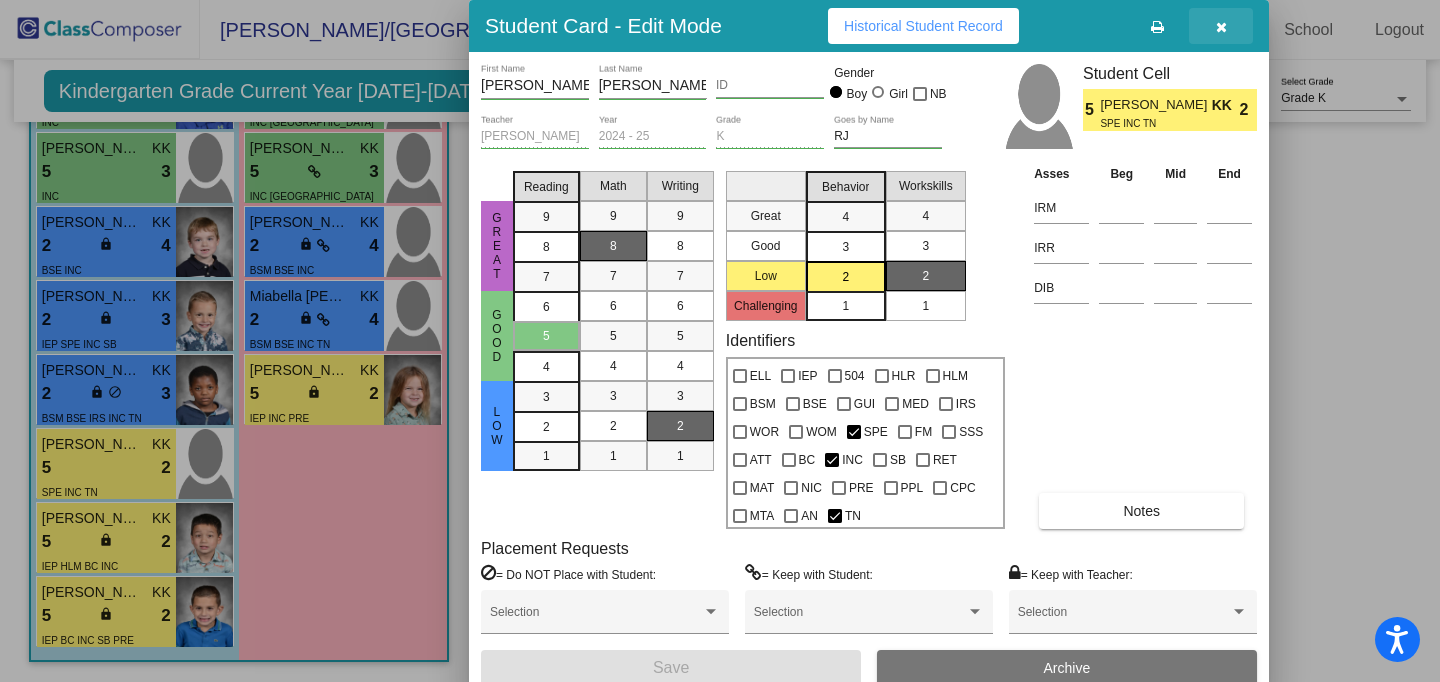 click at bounding box center [1221, 27] 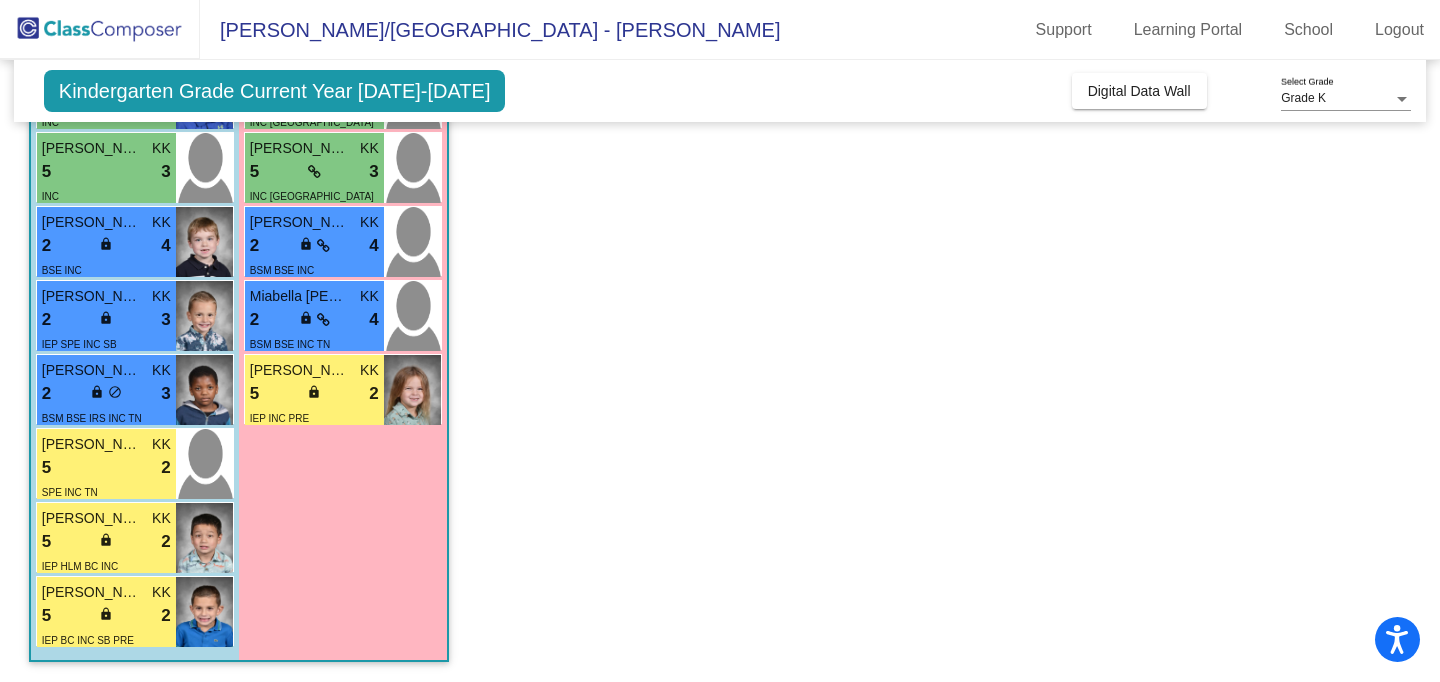 click on "Class 1   - Kille/Slimm SE (MSD)  picture_as_pdf [PERSON_NAME]  Add Student  First Name Last Name Student Id  (Recommended)   Boy   Girl   [DEMOGRAPHIC_DATA] Add Close  Boys : 11  [PERSON_NAME] KK 5 lock do_not_disturb_alt 4 HLM INC [PERSON_NAME] KK 5 lock do_not_disturb_alt 3 INC [PERSON_NAME] KK 5 lock do_not_disturb_alt 3 INC SB [PERSON_NAME] KK 5 lock do_not_disturb_alt 3 INC [PERSON_NAME] KK 5 lock do_not_disturb_alt 3 INC [PERSON_NAME] KK 2 lock do_not_disturb_alt 4 BSE INC [PERSON_NAME] KK 2 lock do_not_disturb_alt 3 IEP SPE INC [PERSON_NAME] [PERSON_NAME] 2 lock do_not_disturb_alt 3 BSM BSE IRS INC TN [PERSON_NAME] KK 5 lock do_not_disturb_alt 2 SPE INC TN [PERSON_NAME] KK 5 lock do_not_disturb_alt 2 IEP HLM BC INC [PERSON_NAME] KK 5 lock do_not_disturb_alt 2 IEP BC INC SB PRE Girls: 8 [PERSON_NAME] KK 5 lock do_not_disturb_alt 4 INC [PERSON_NAME] KK 5 lock do_not_disturb_alt 3 INC [PERSON_NAME] 5 lock do_not_disturb_alt 3 BSM INC [PERSON_NAME] [PERSON_NAME] 5 lock do_not_disturb_alt 3 INC TN [PERSON_NAME] KK 5 lock 3 KK" 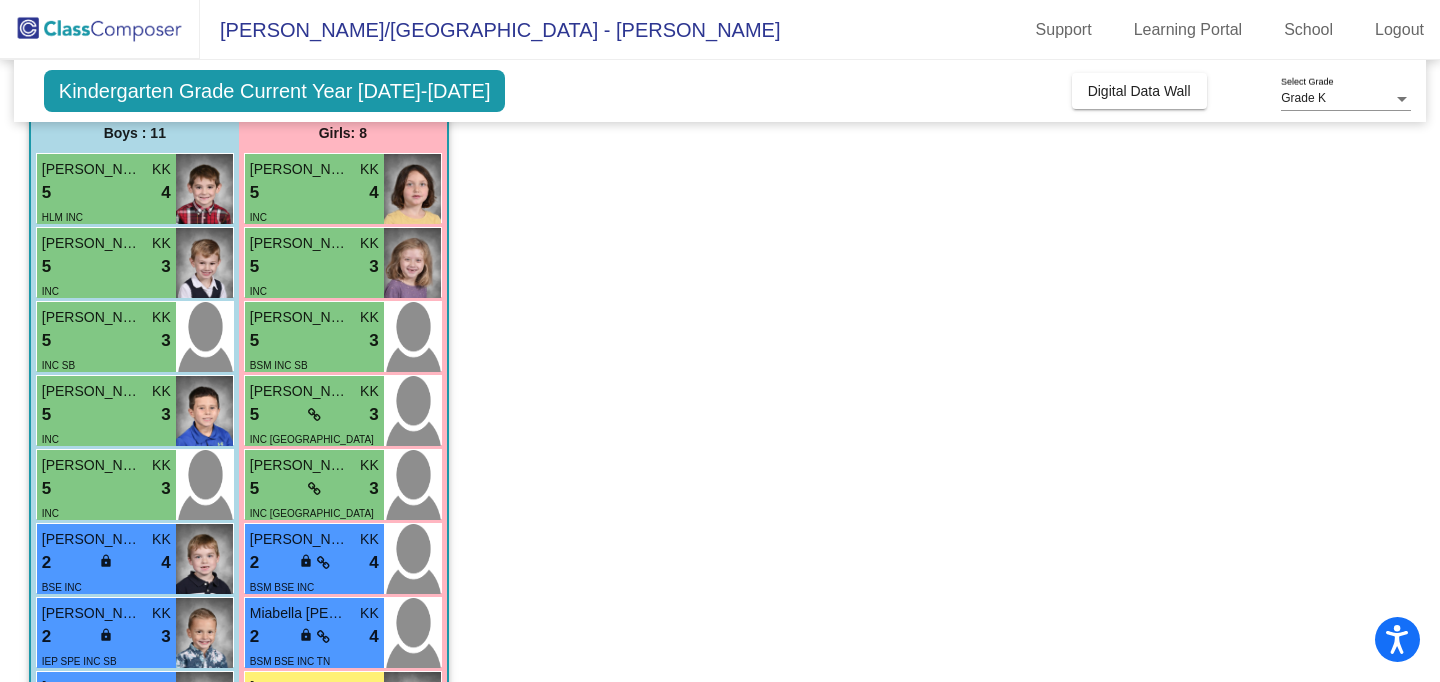 scroll, scrollTop: 191, scrollLeft: 0, axis: vertical 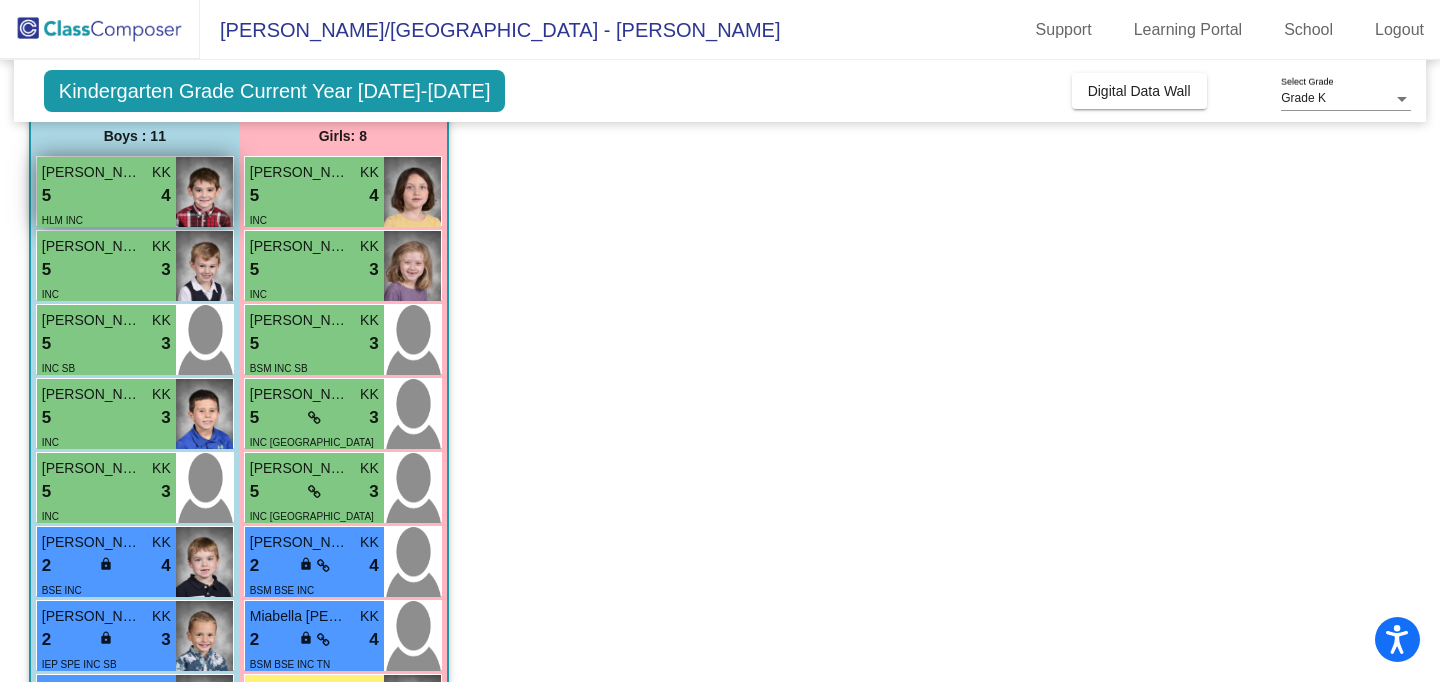 click on "5 lock do_not_disturb_alt 4" at bounding box center (106, 196) 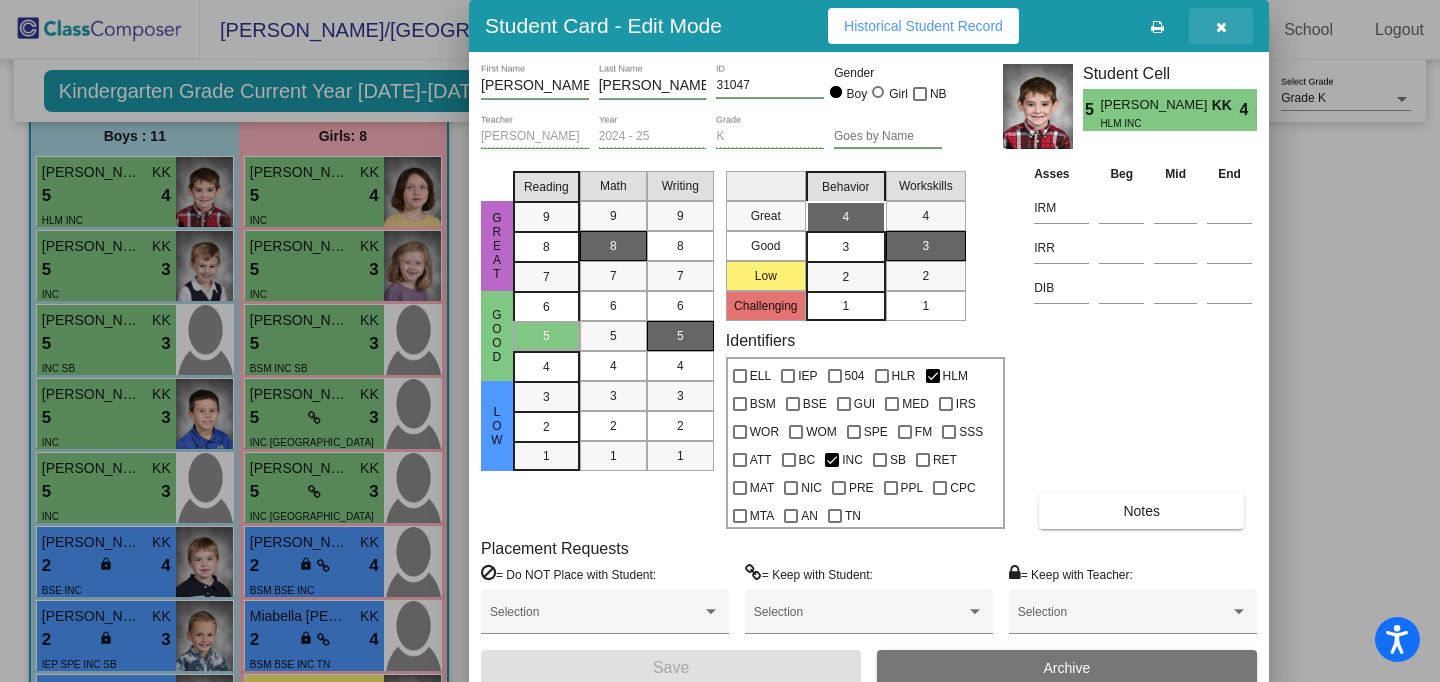 click at bounding box center [1221, 26] 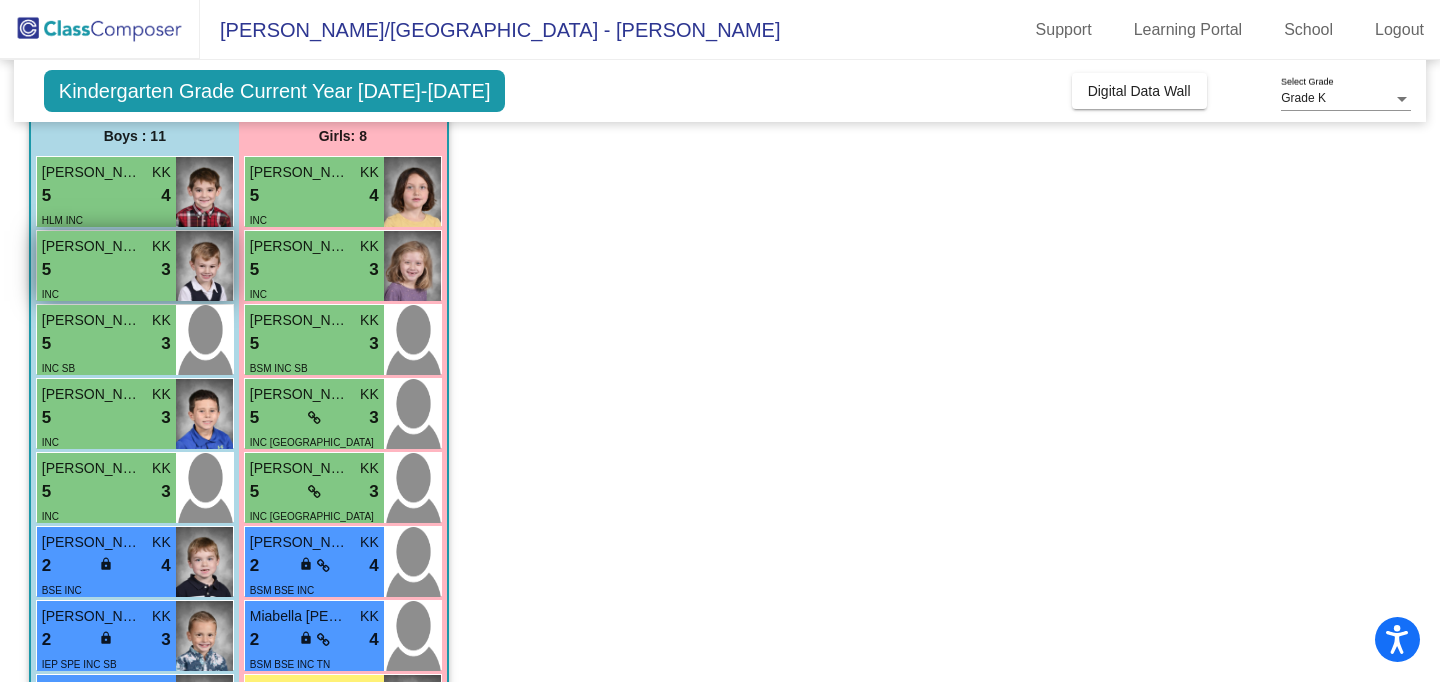 click on "5 lock do_not_disturb_alt 3" at bounding box center [106, 270] 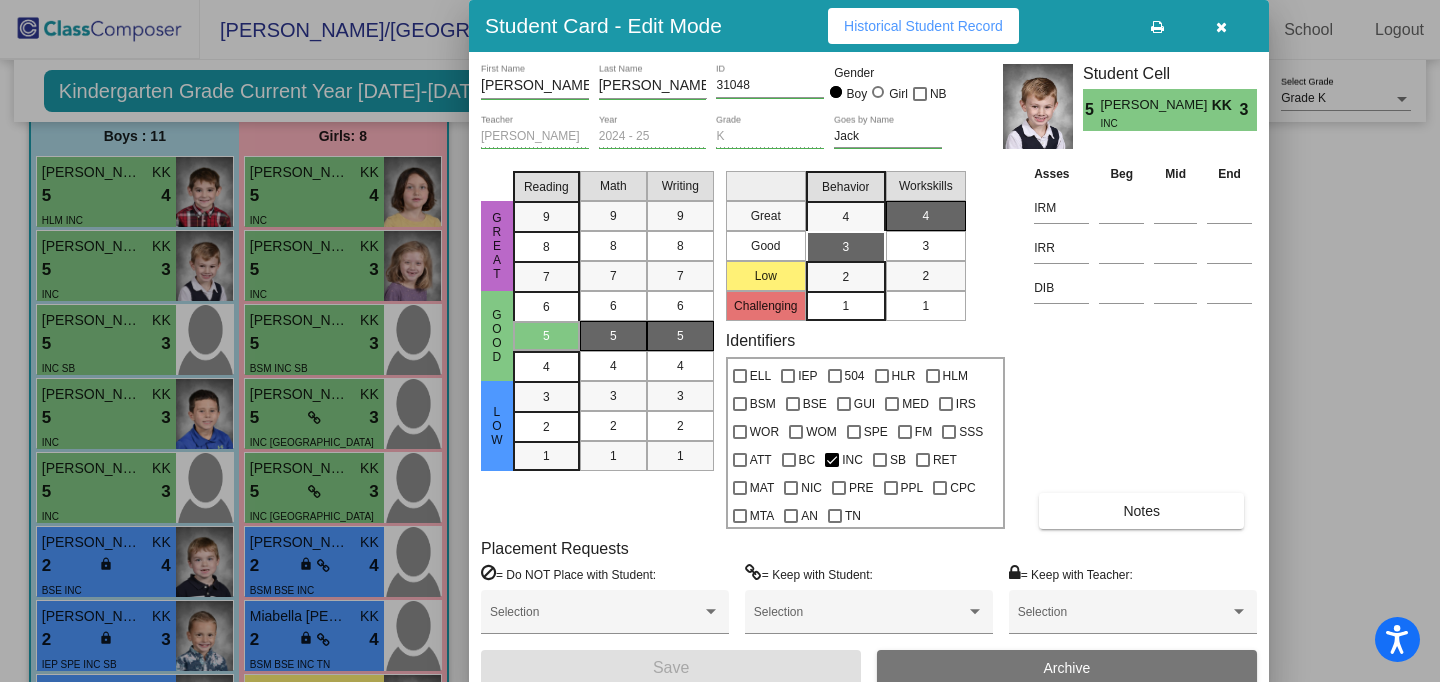 click at bounding box center (1221, 27) 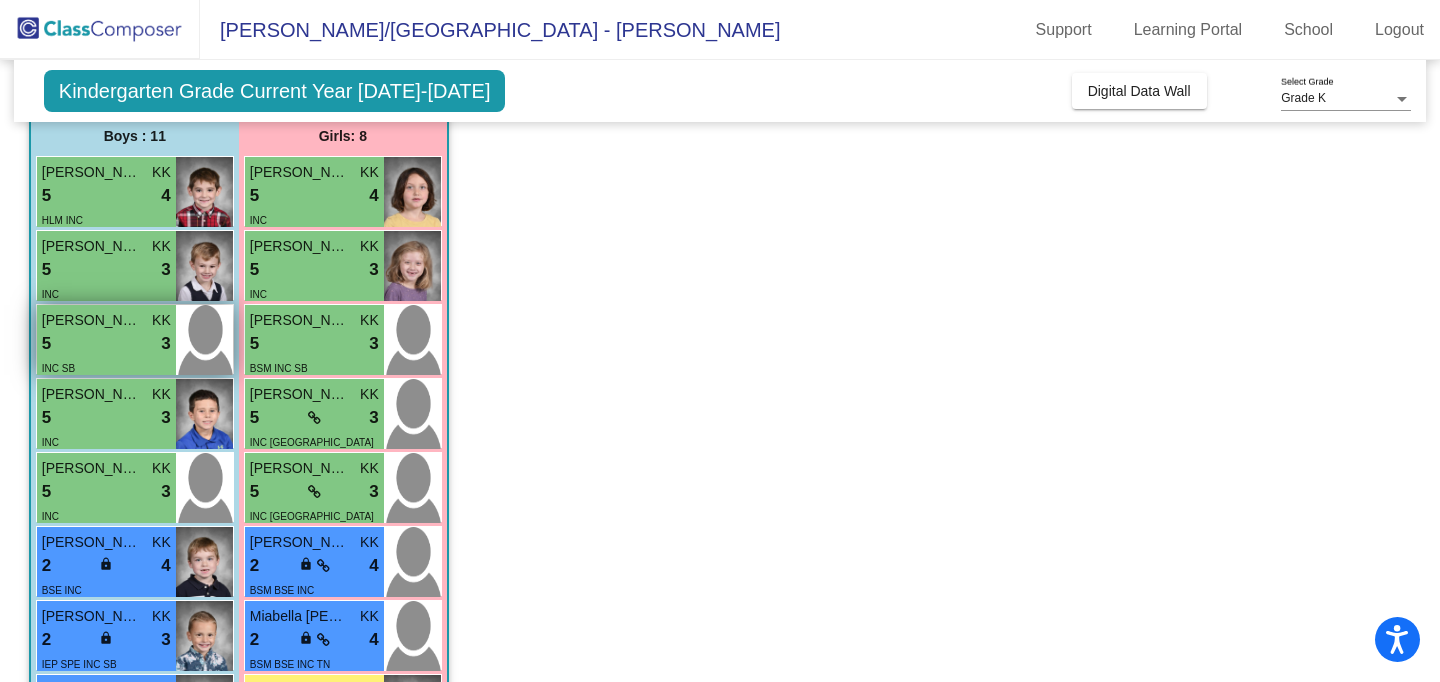 click on "5 lock do_not_disturb_alt 3" at bounding box center (106, 344) 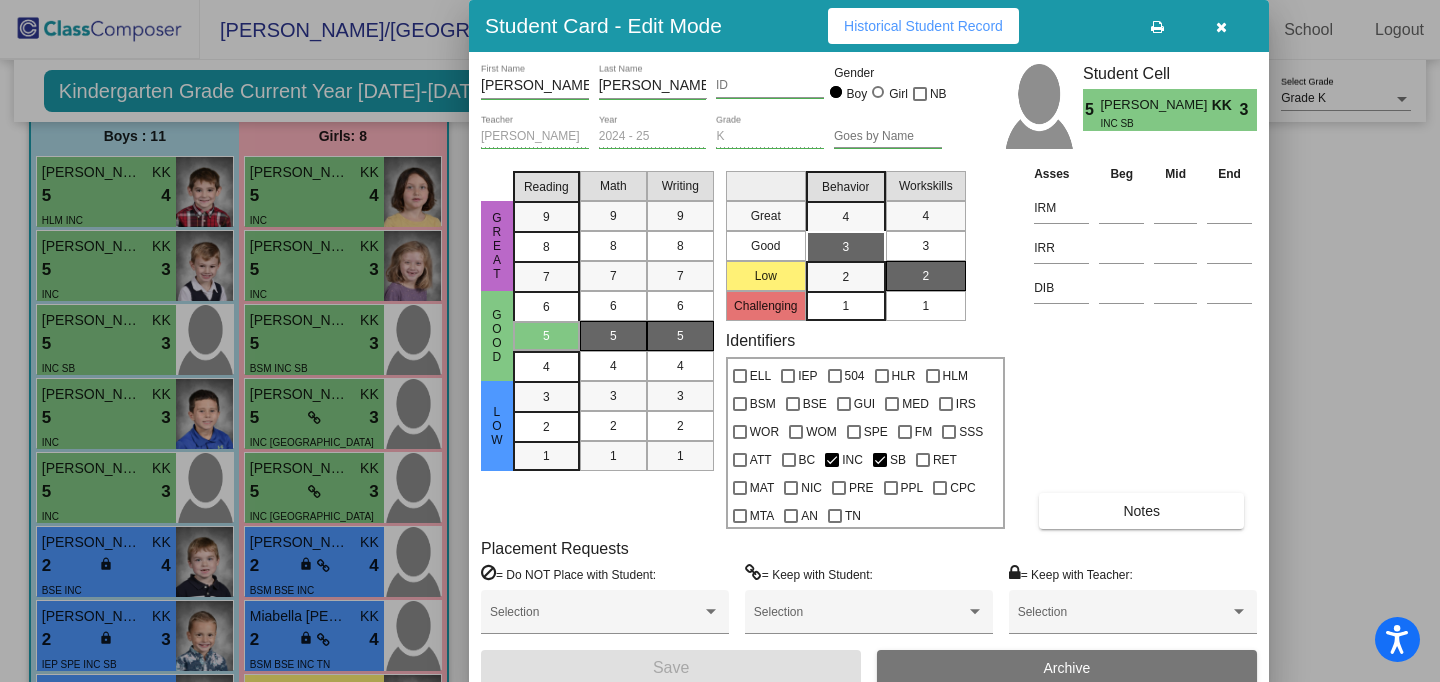 click at bounding box center (1221, 27) 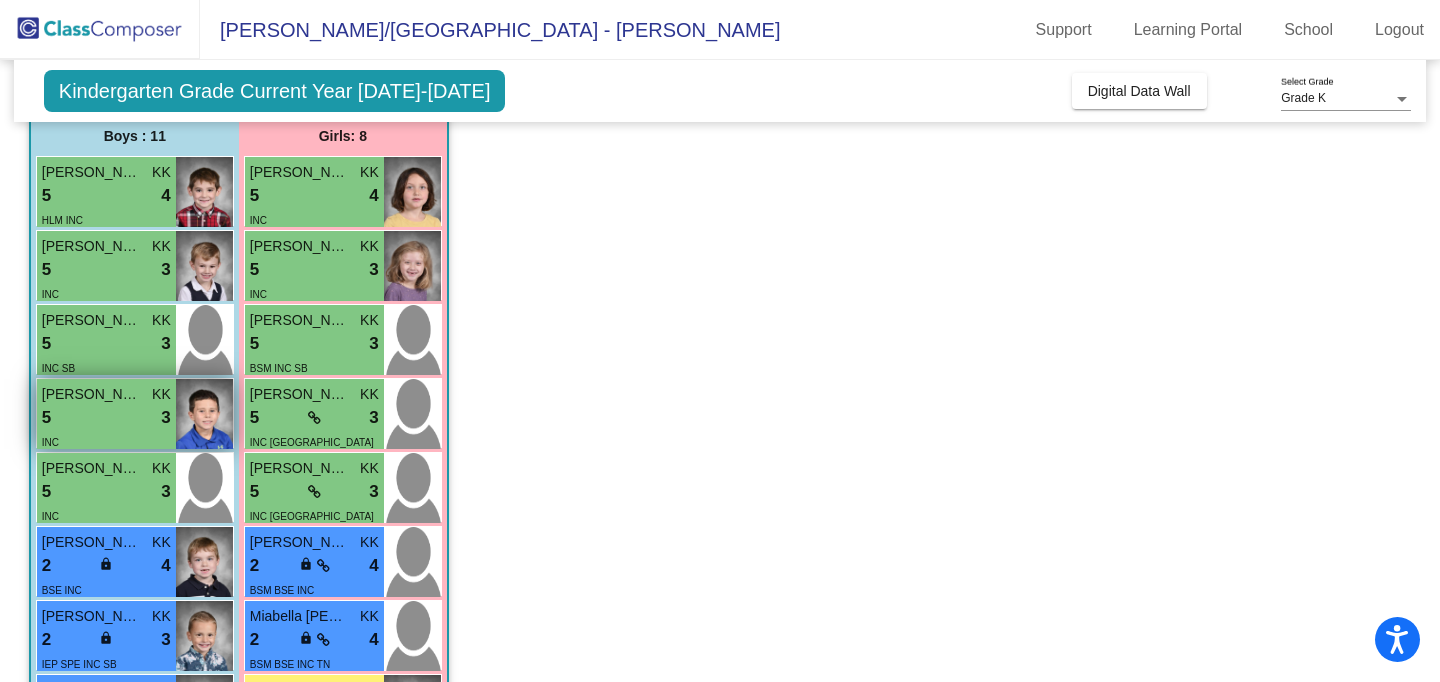 click on "5 lock do_not_disturb_alt 3" at bounding box center [106, 418] 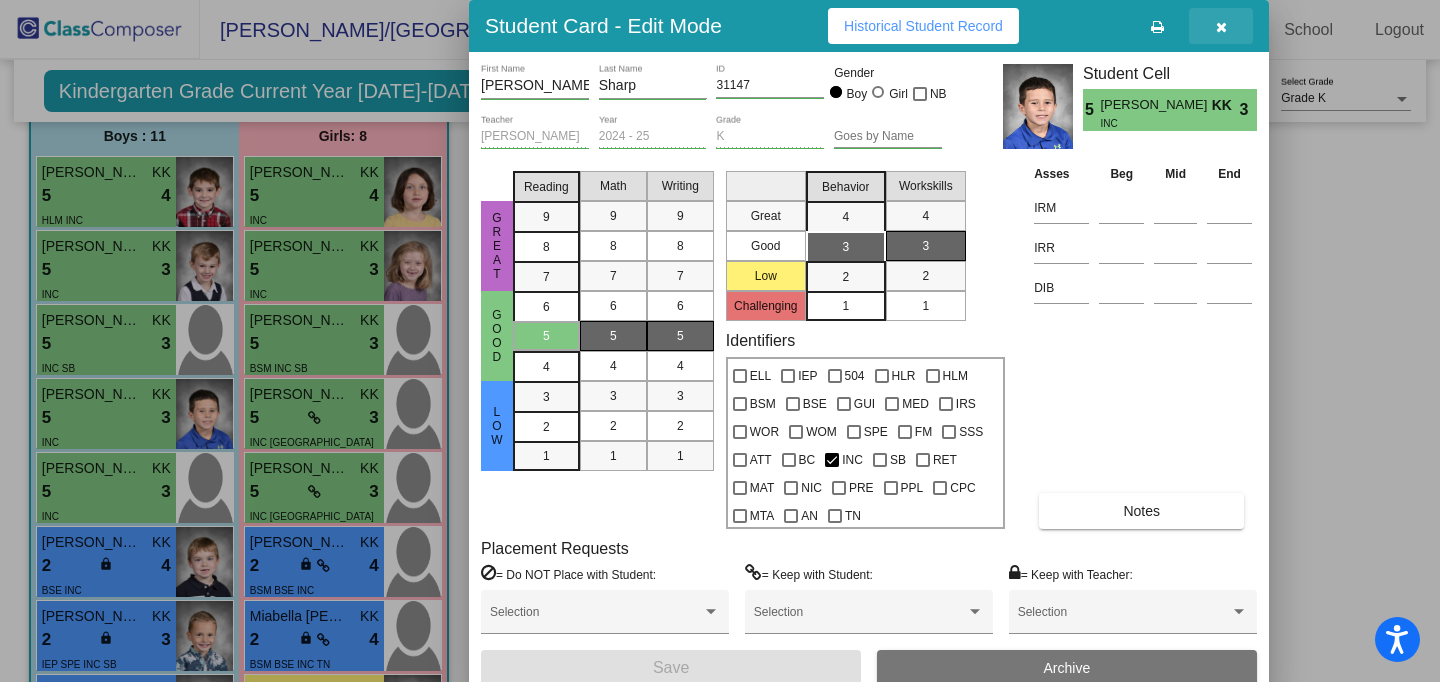 click at bounding box center (1221, 27) 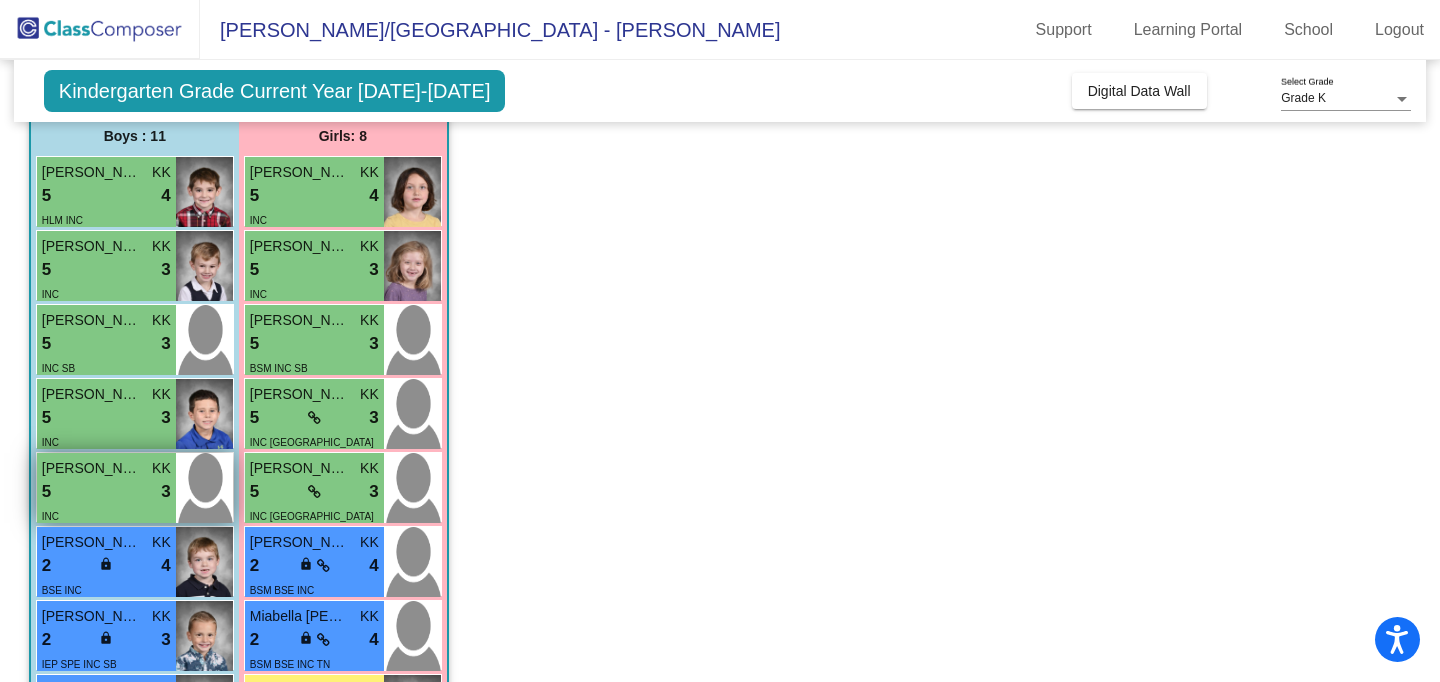 click on "5 lock do_not_disturb_alt 3" at bounding box center (106, 492) 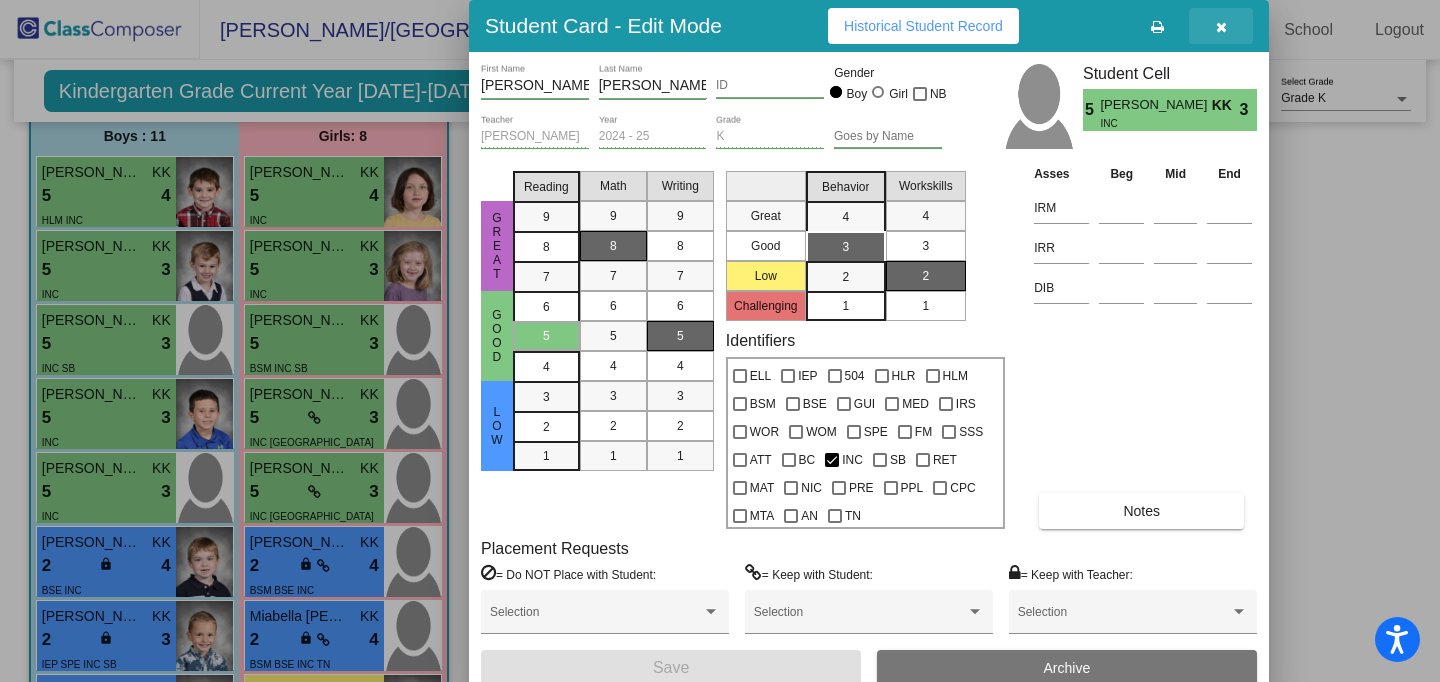 click at bounding box center [1221, 27] 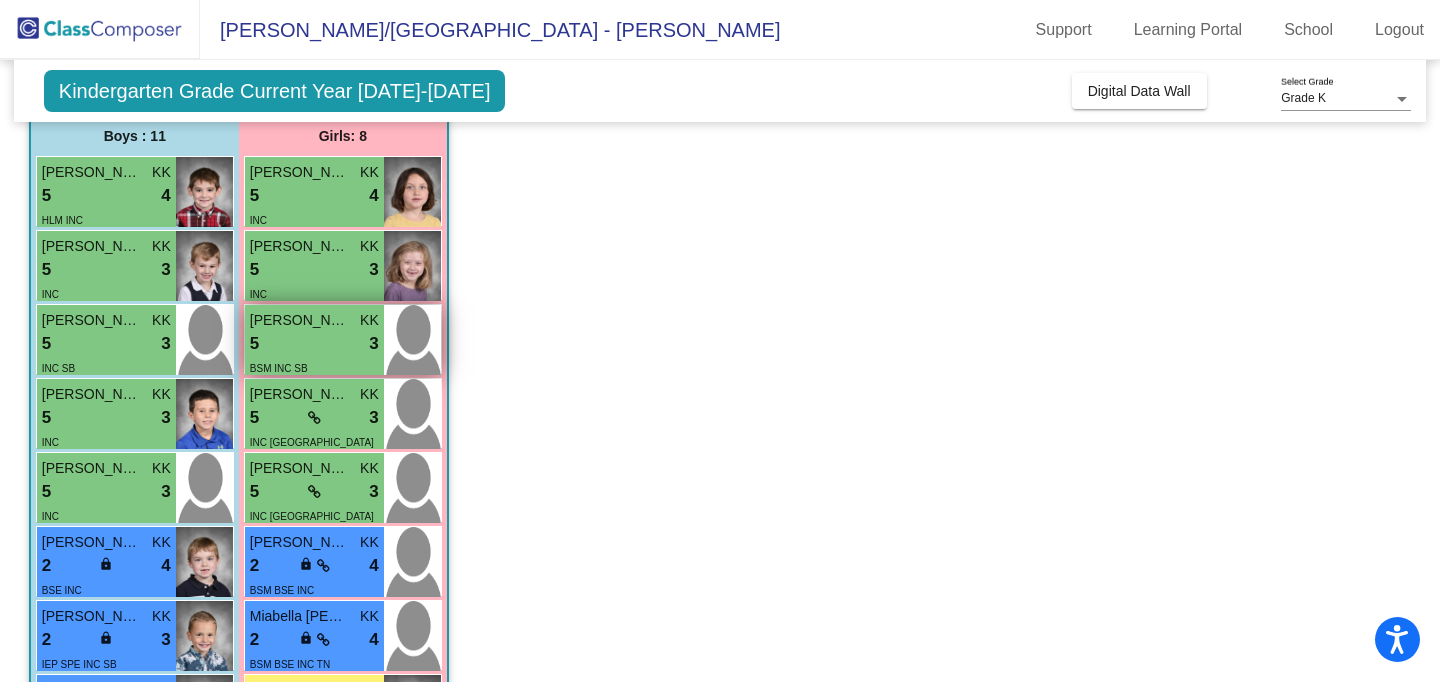 click on "5 lock do_not_disturb_alt 3" at bounding box center [314, 344] 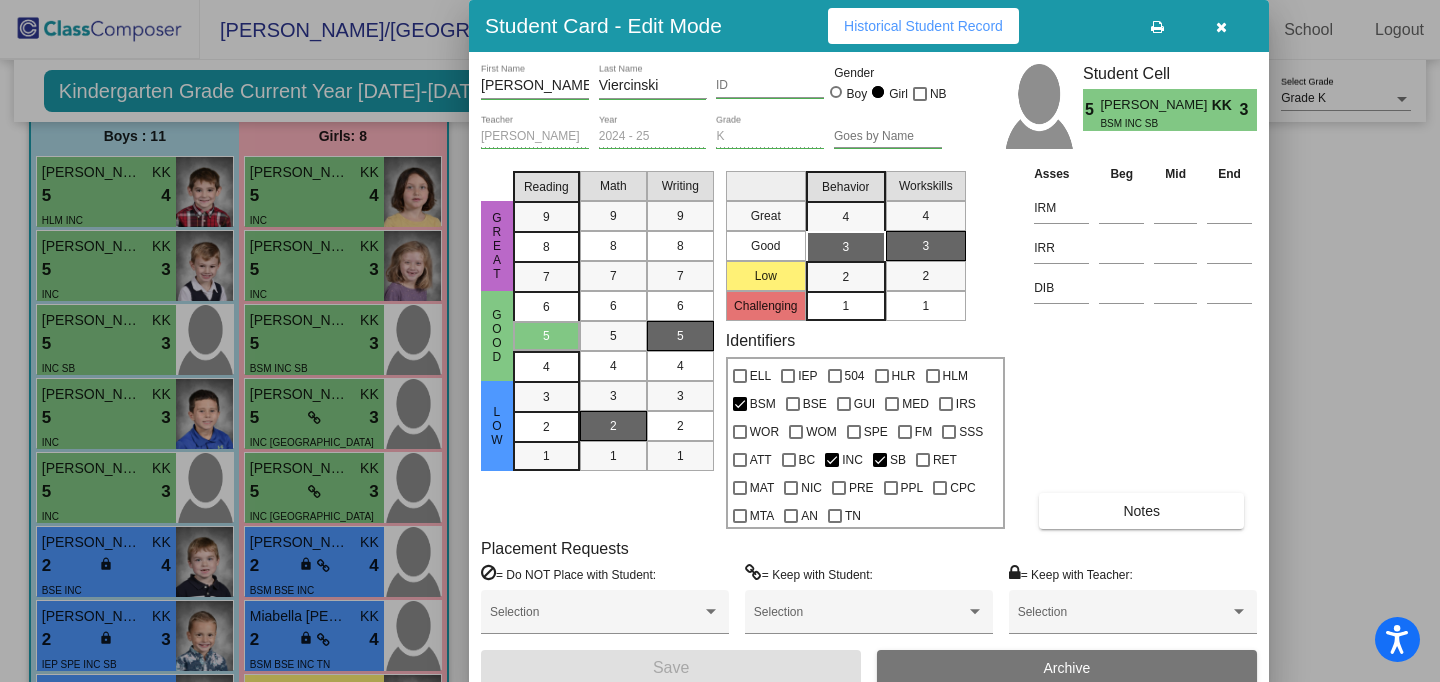 click at bounding box center [1221, 27] 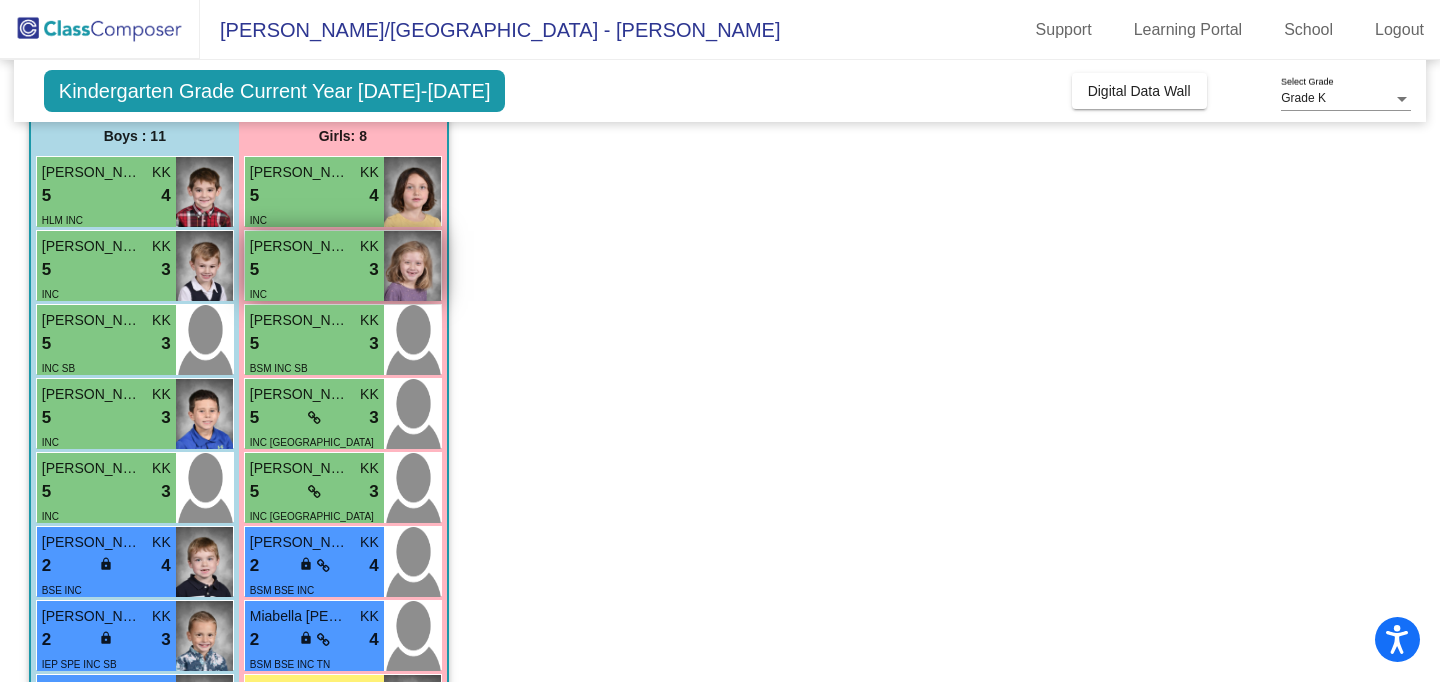 click on "INC" at bounding box center [314, 293] 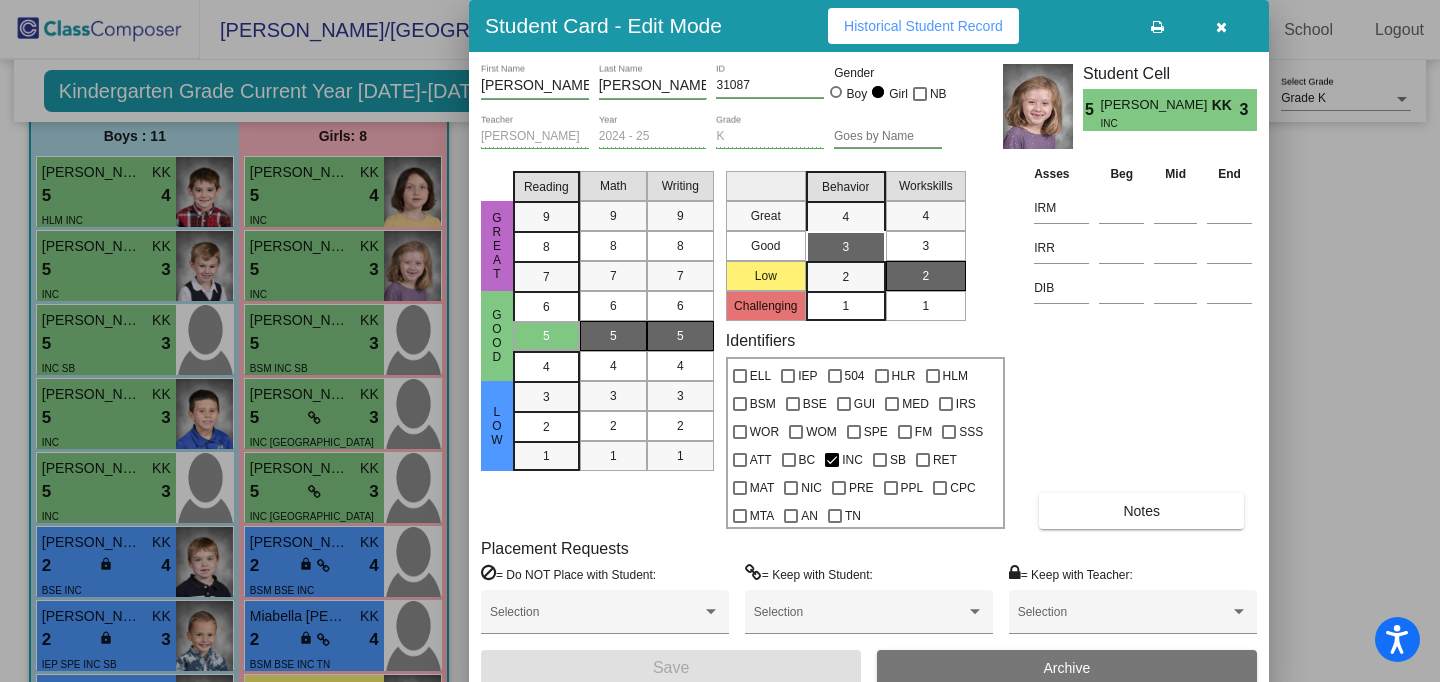 click at bounding box center (1221, 27) 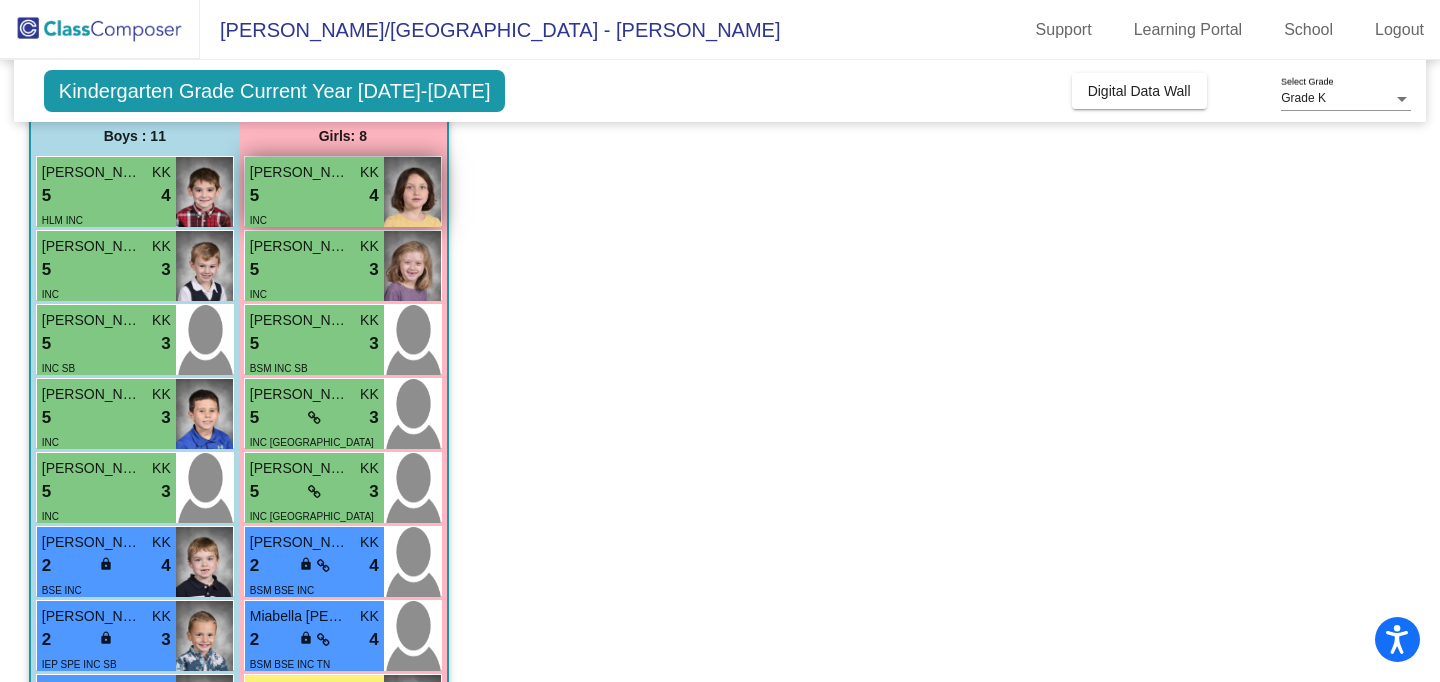 click on "5 lock do_not_disturb_alt 4" at bounding box center [314, 196] 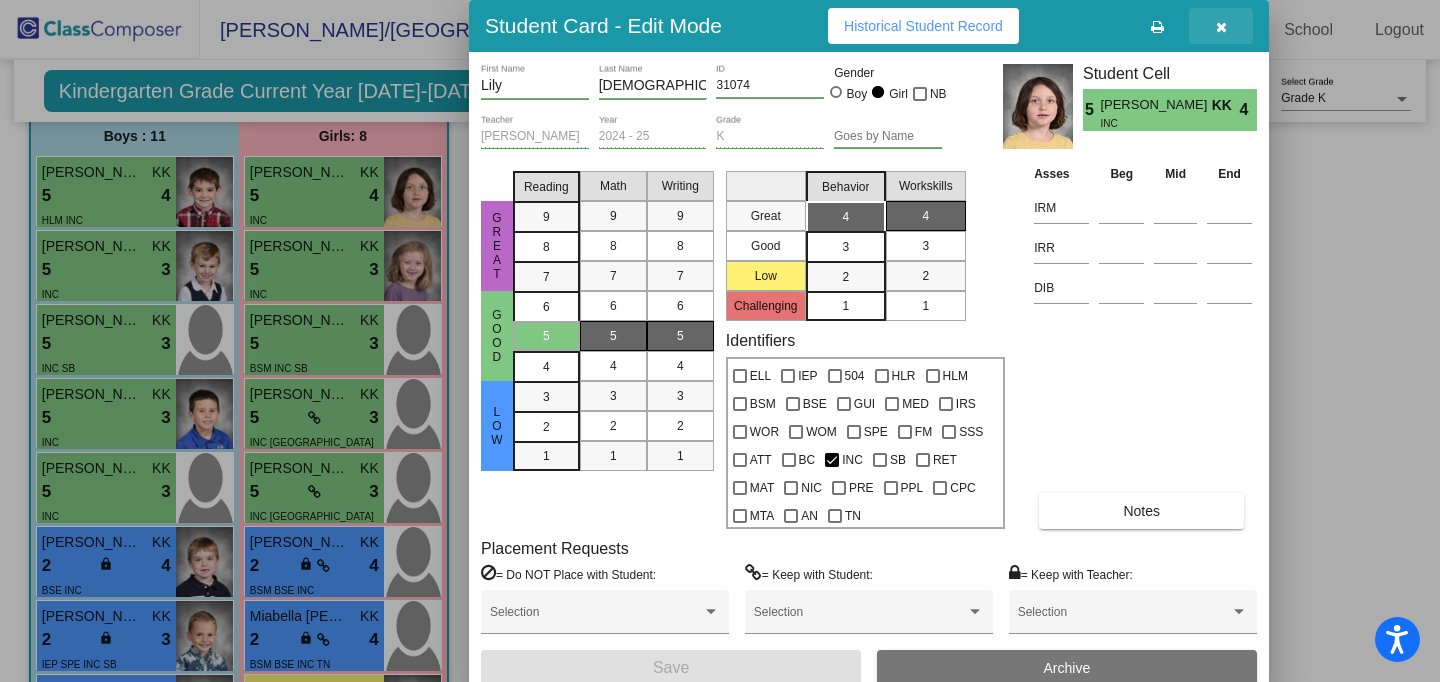 click at bounding box center (1221, 27) 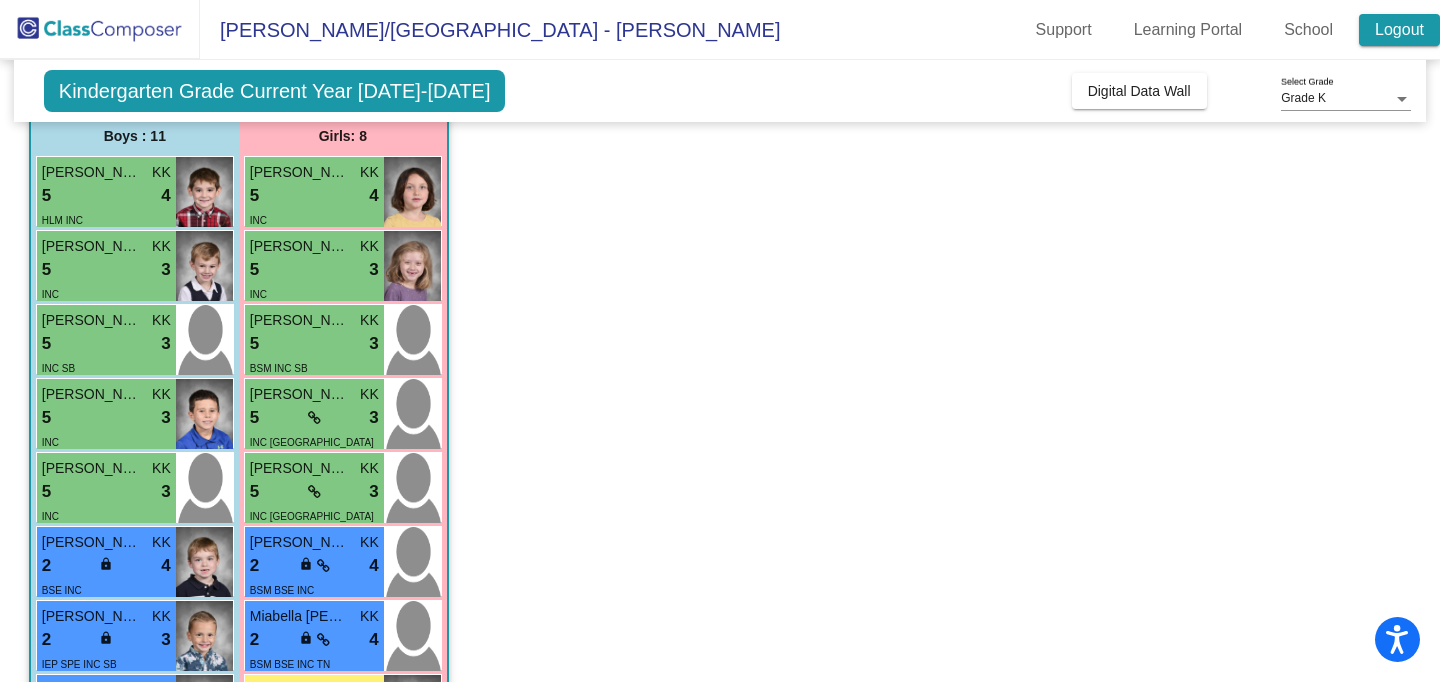 click on "Logout" 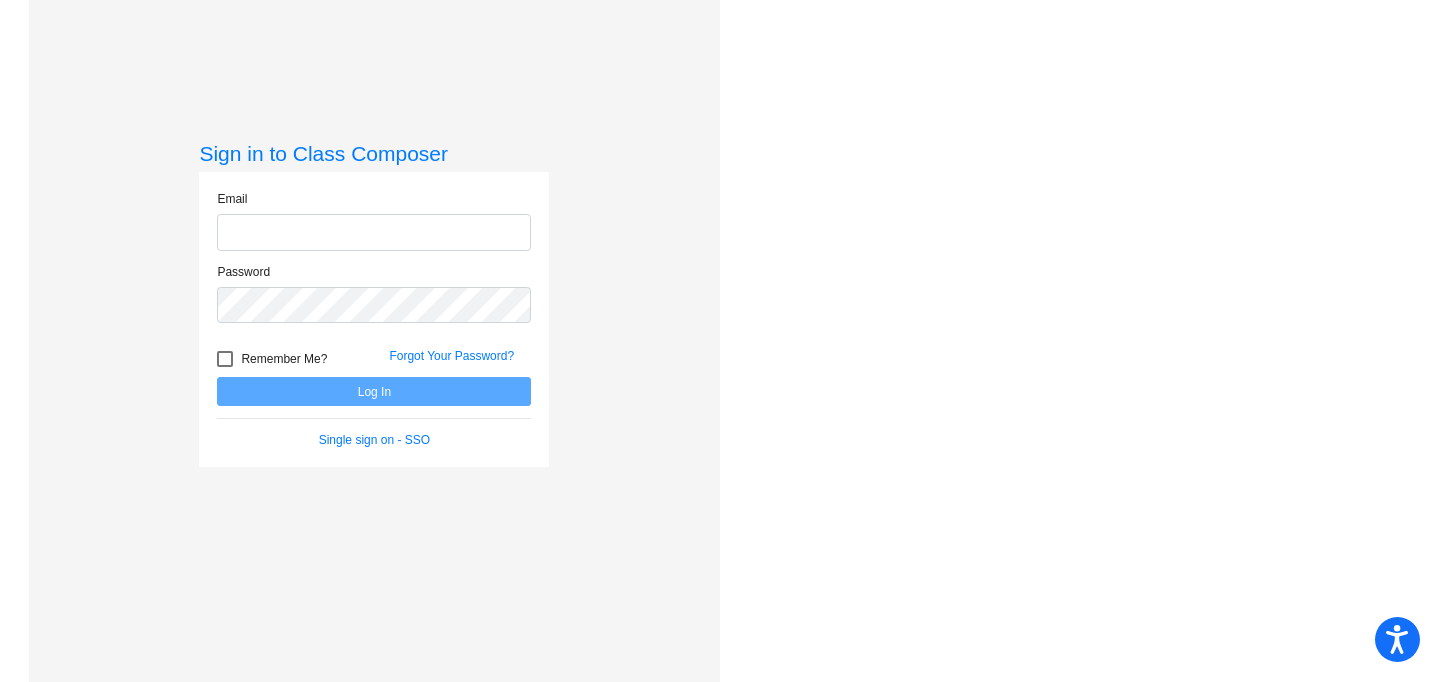 scroll, scrollTop: 0, scrollLeft: 0, axis: both 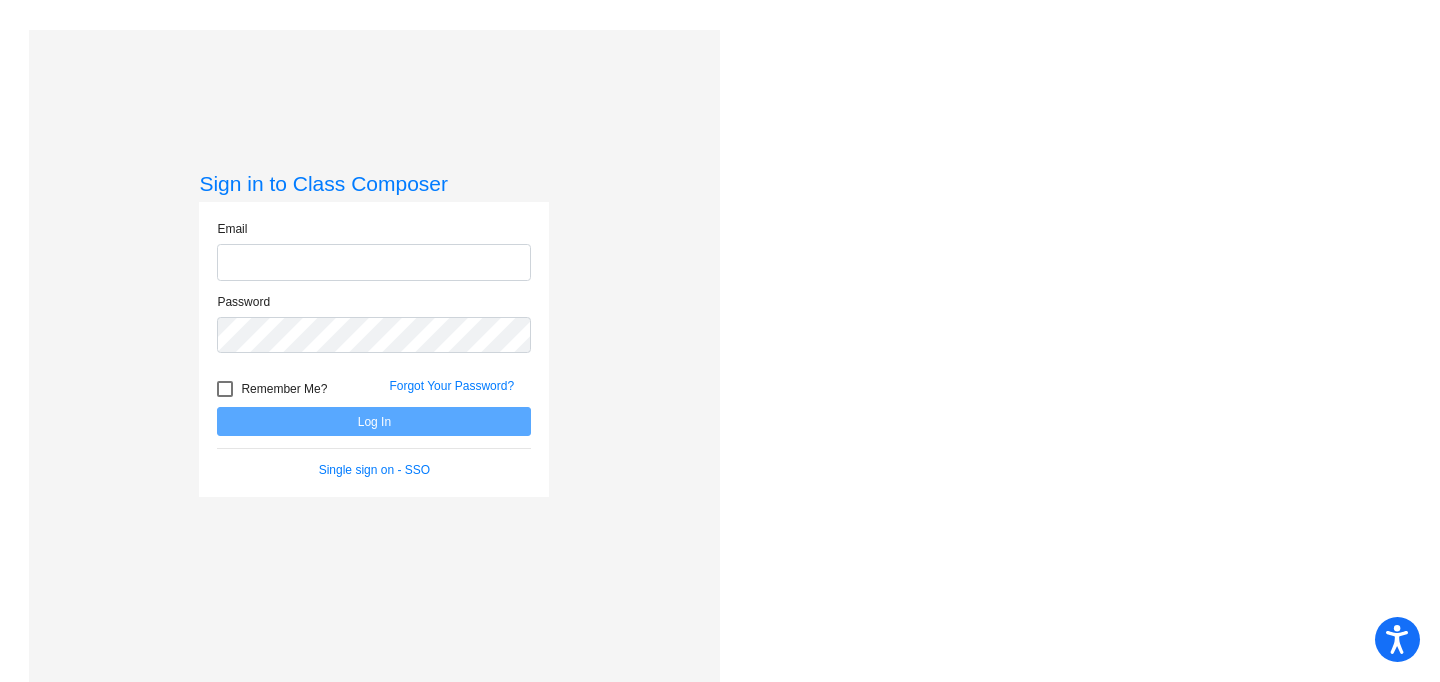 type on "[EMAIL_ADDRESS][DOMAIN_NAME]" 